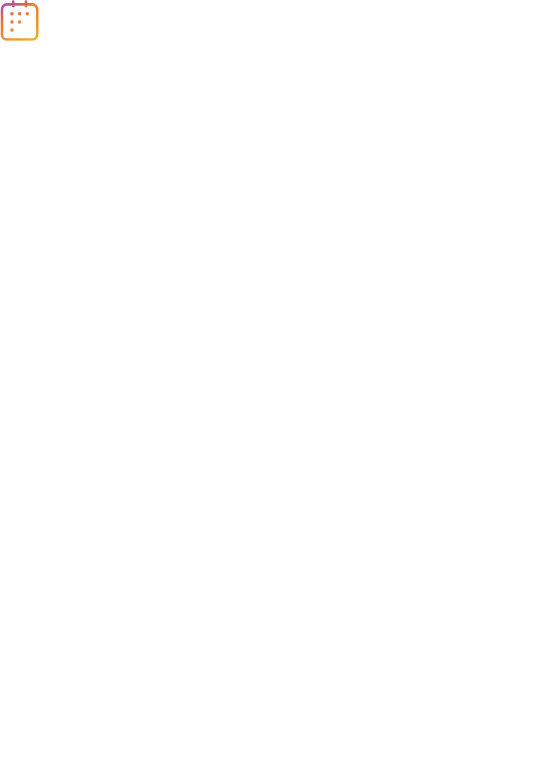scroll, scrollTop: 0, scrollLeft: 0, axis: both 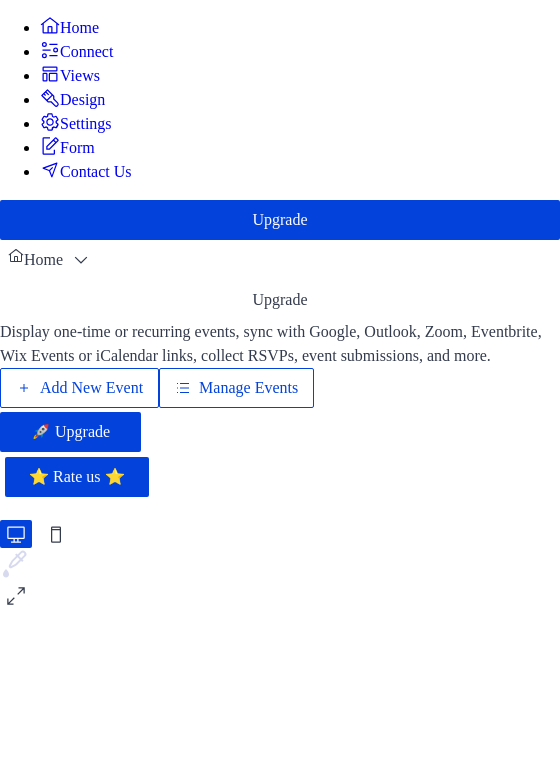 click on "Add New Event" at bounding box center [91, 388] 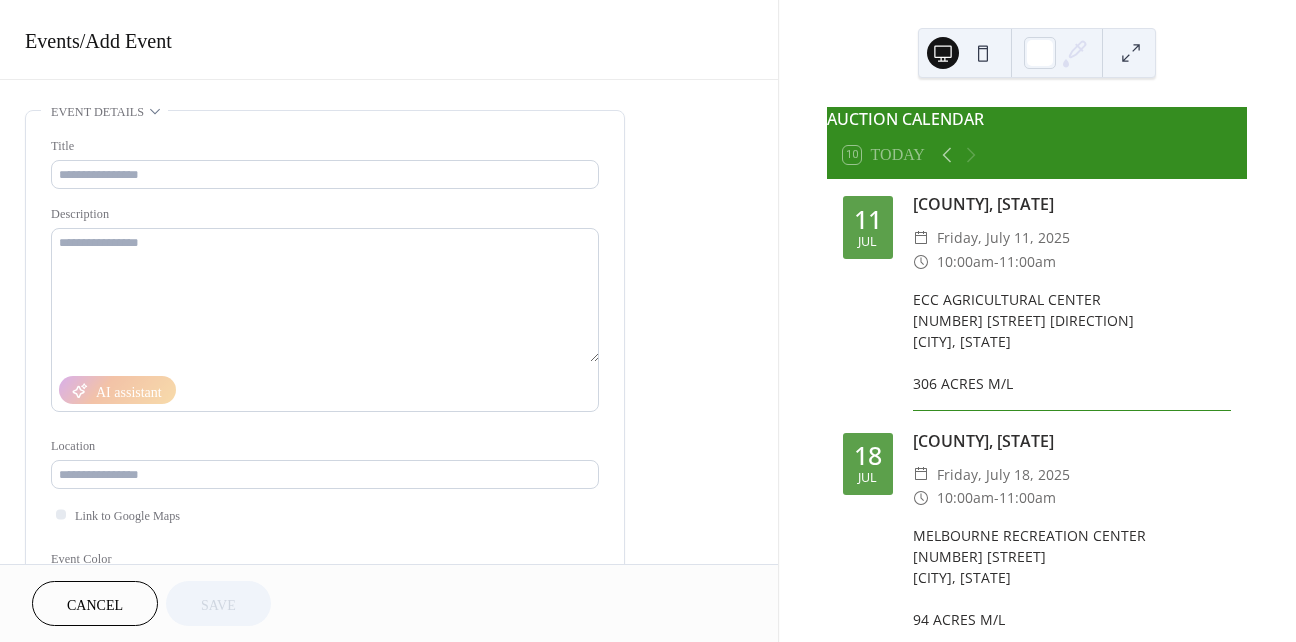 scroll, scrollTop: 0, scrollLeft: 0, axis: both 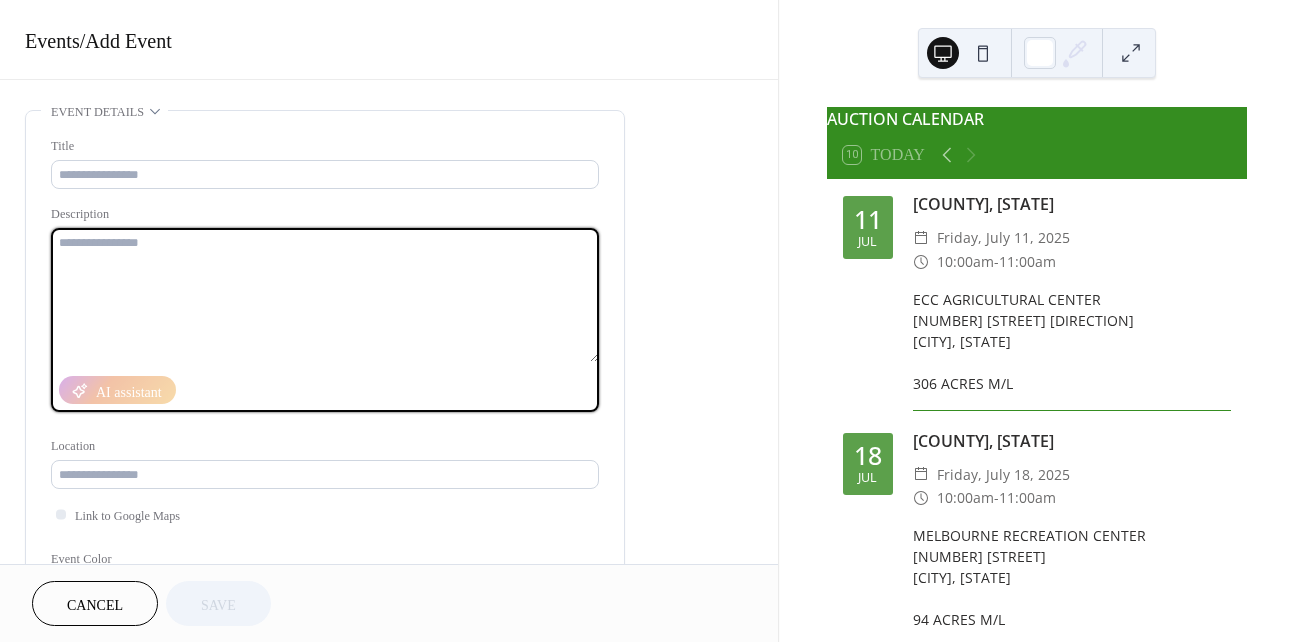 click at bounding box center (325, 295) 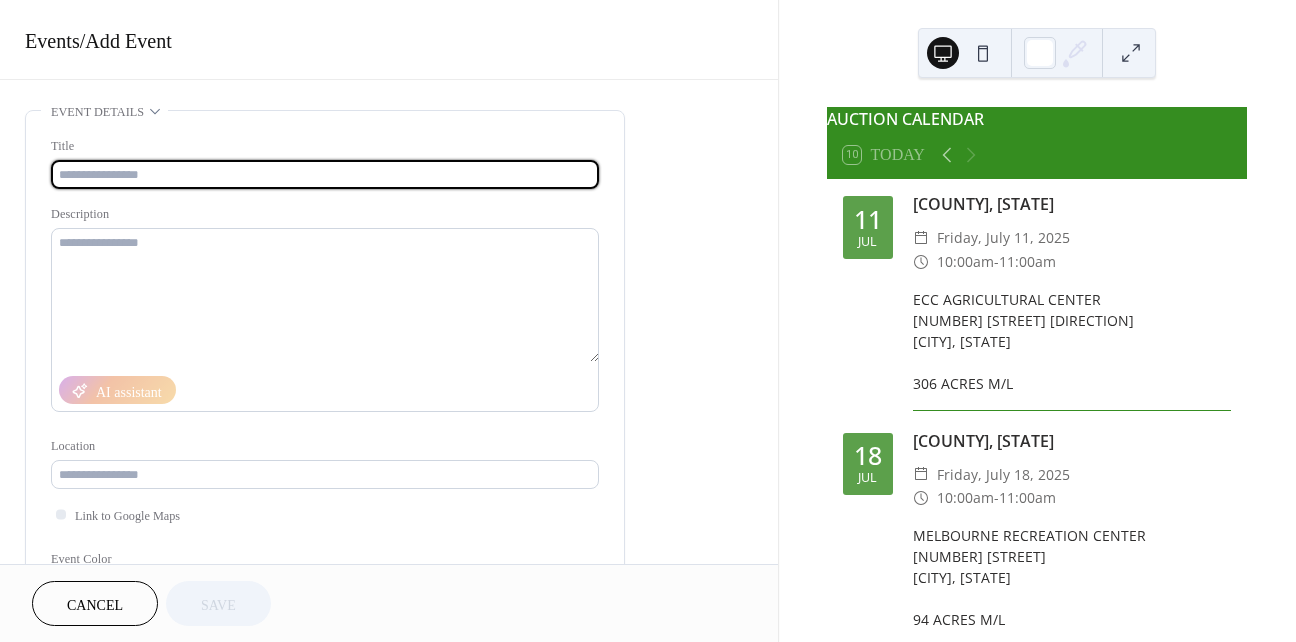 click at bounding box center (325, 174) 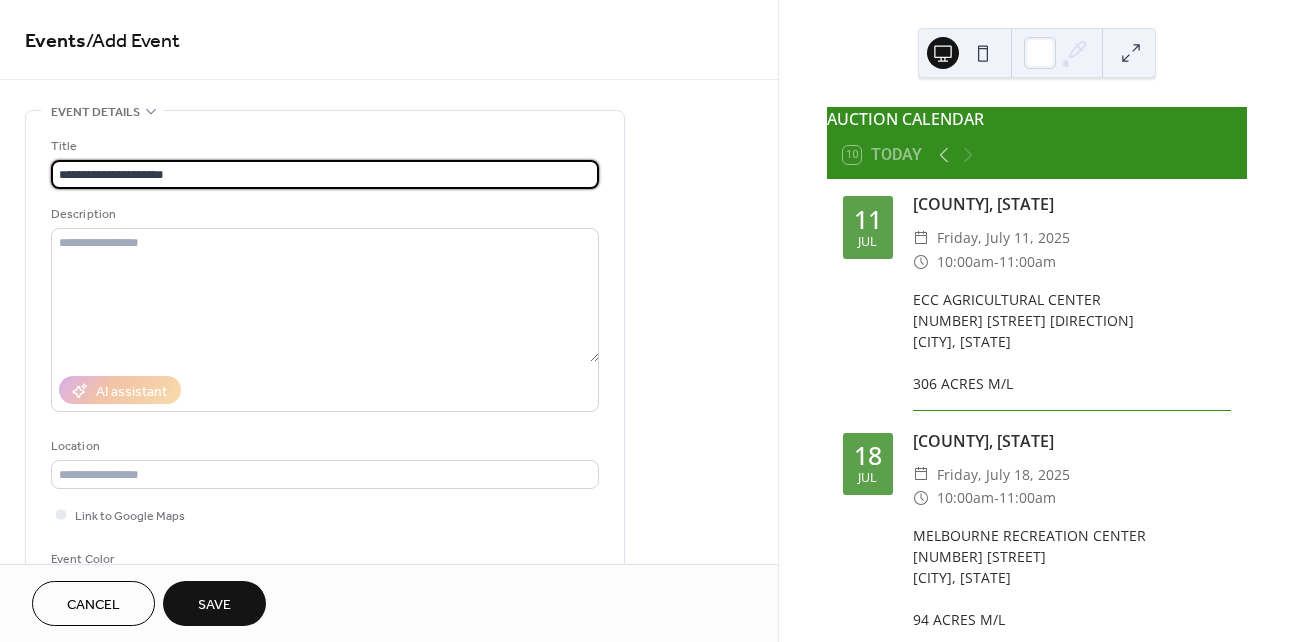 type on "**********" 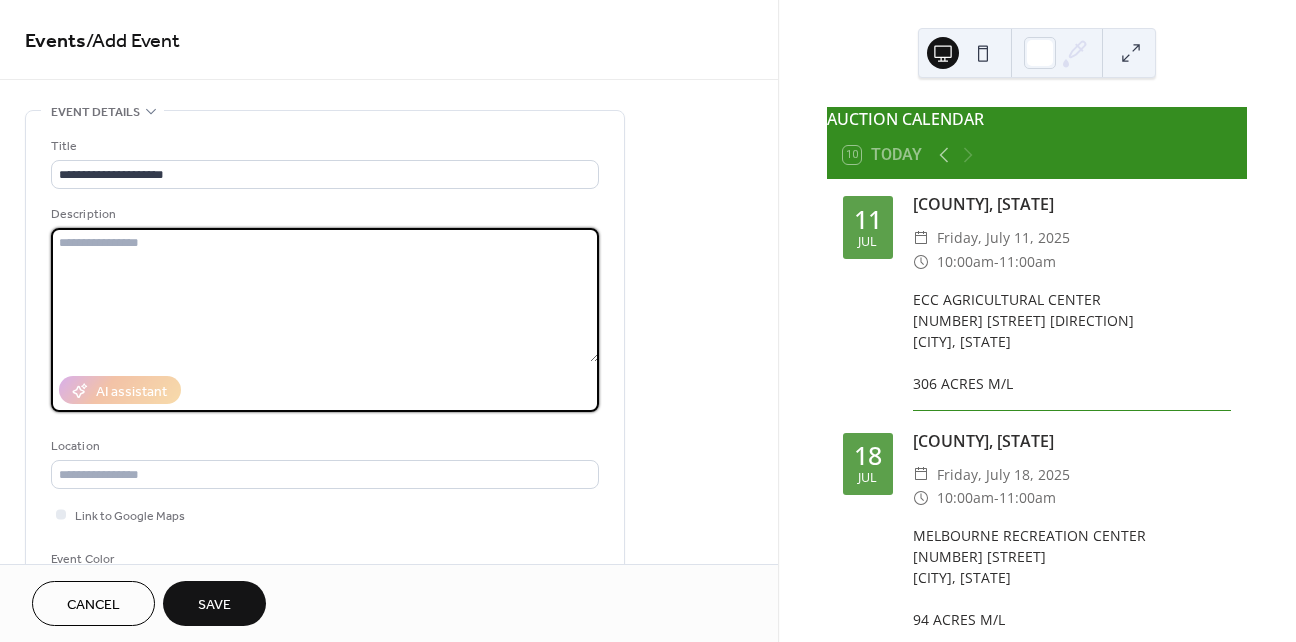 paste on "**********" 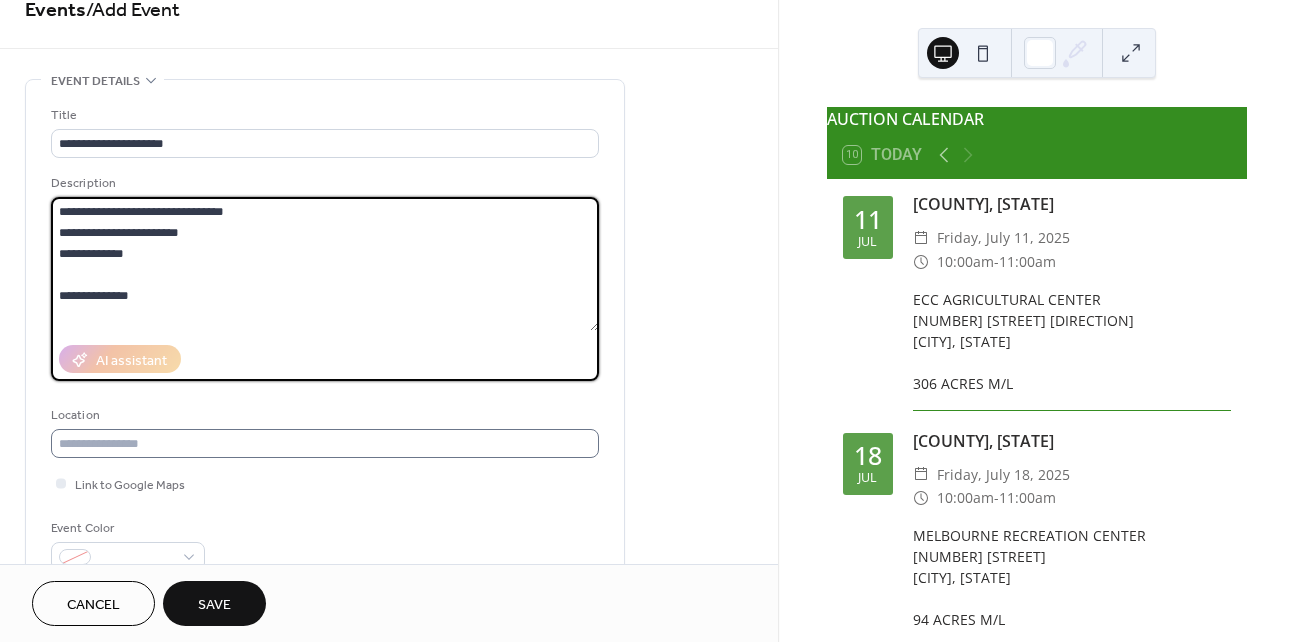 scroll, scrollTop: 294, scrollLeft: 0, axis: vertical 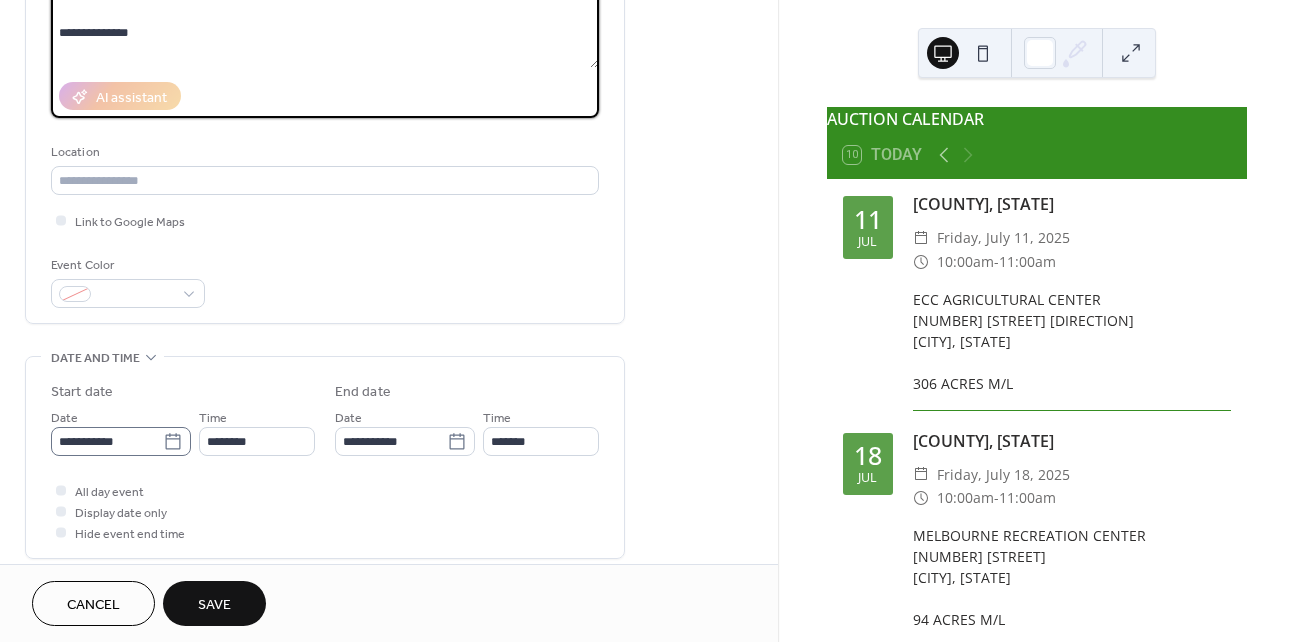 type on "**********" 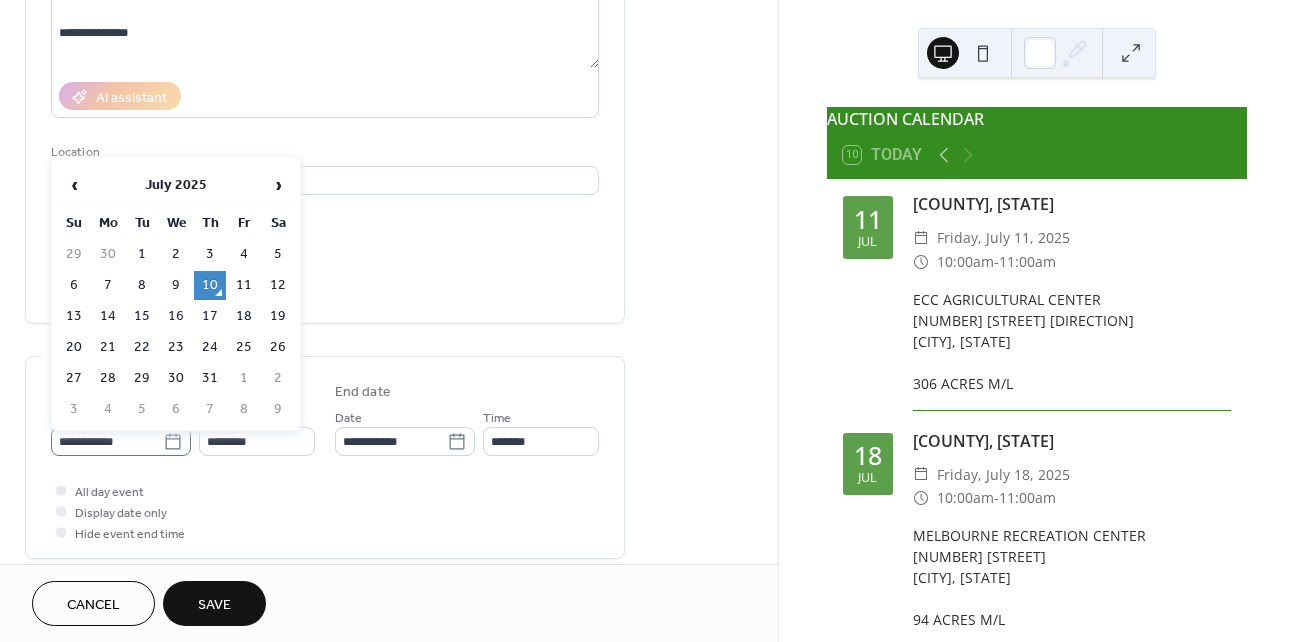 click 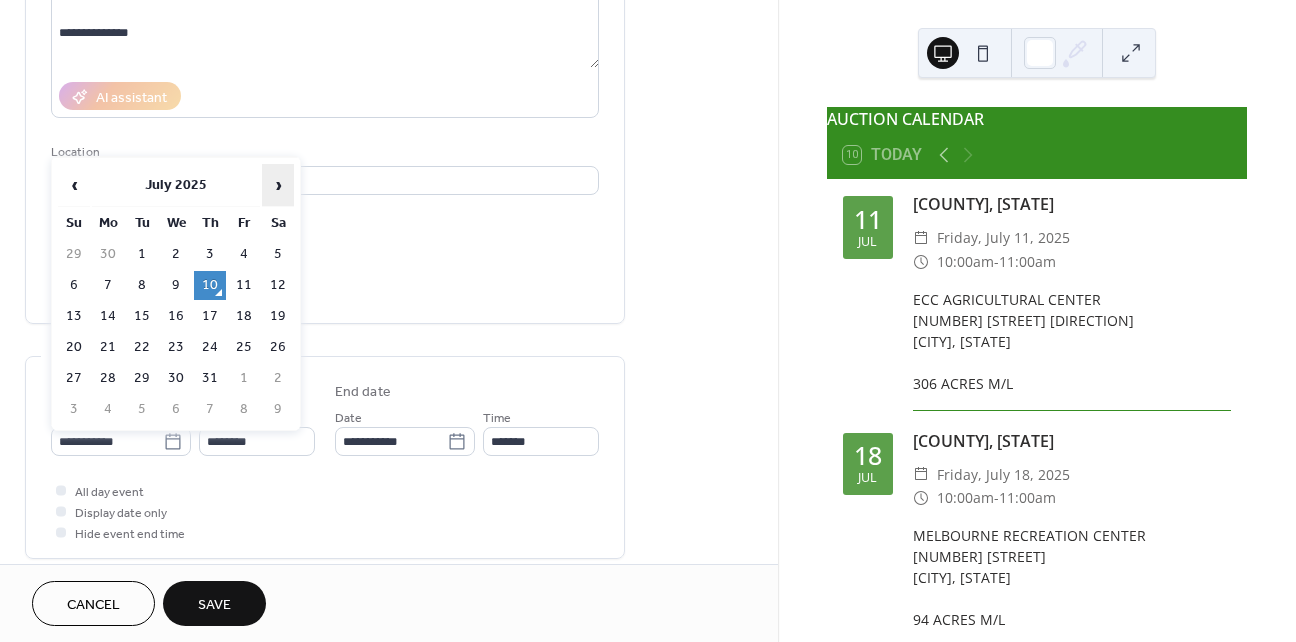 click on "›" at bounding box center [278, 185] 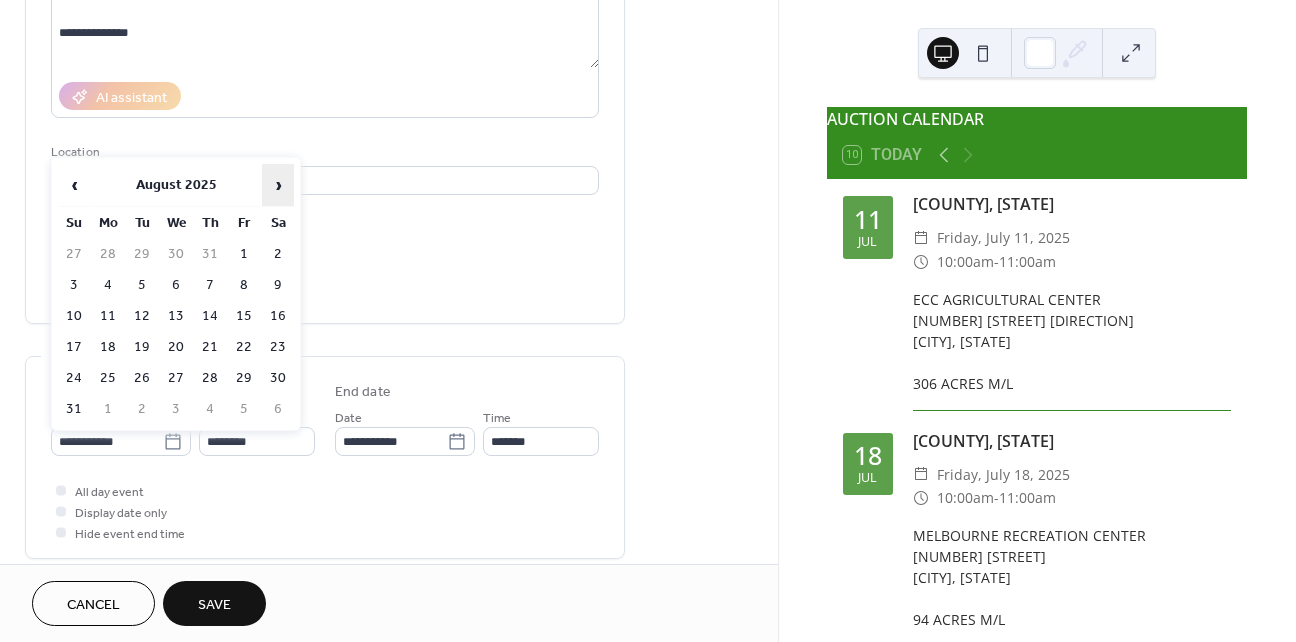 click on "›" at bounding box center [278, 185] 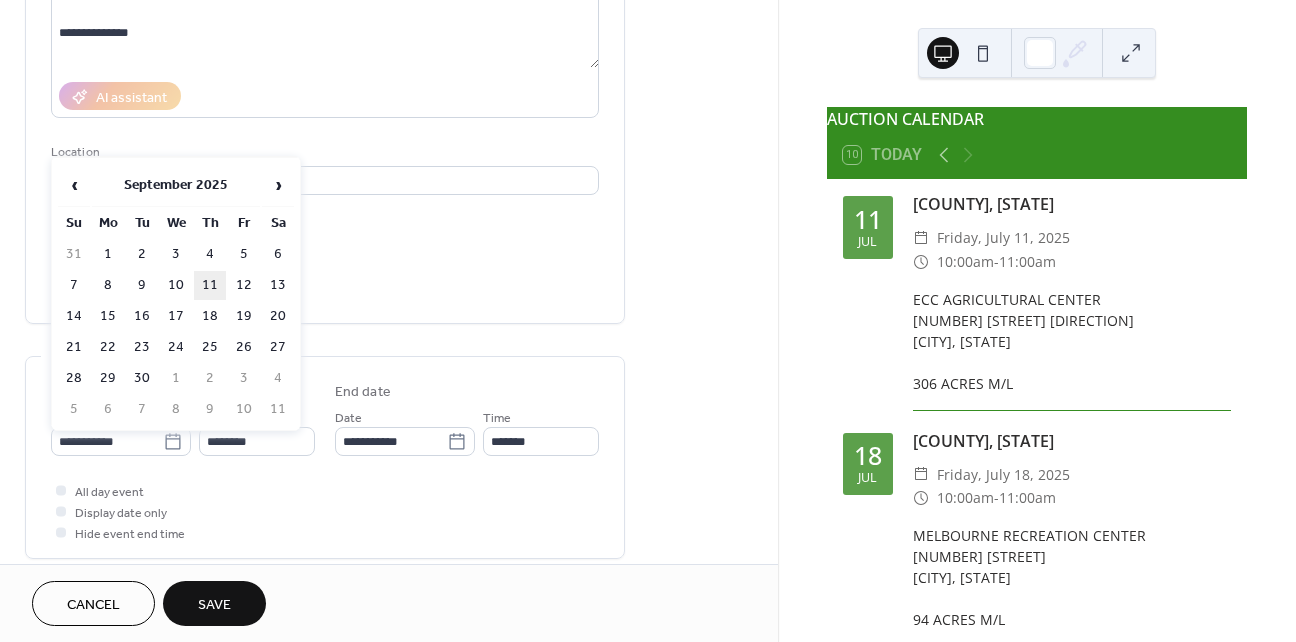 click on "11" at bounding box center [210, 285] 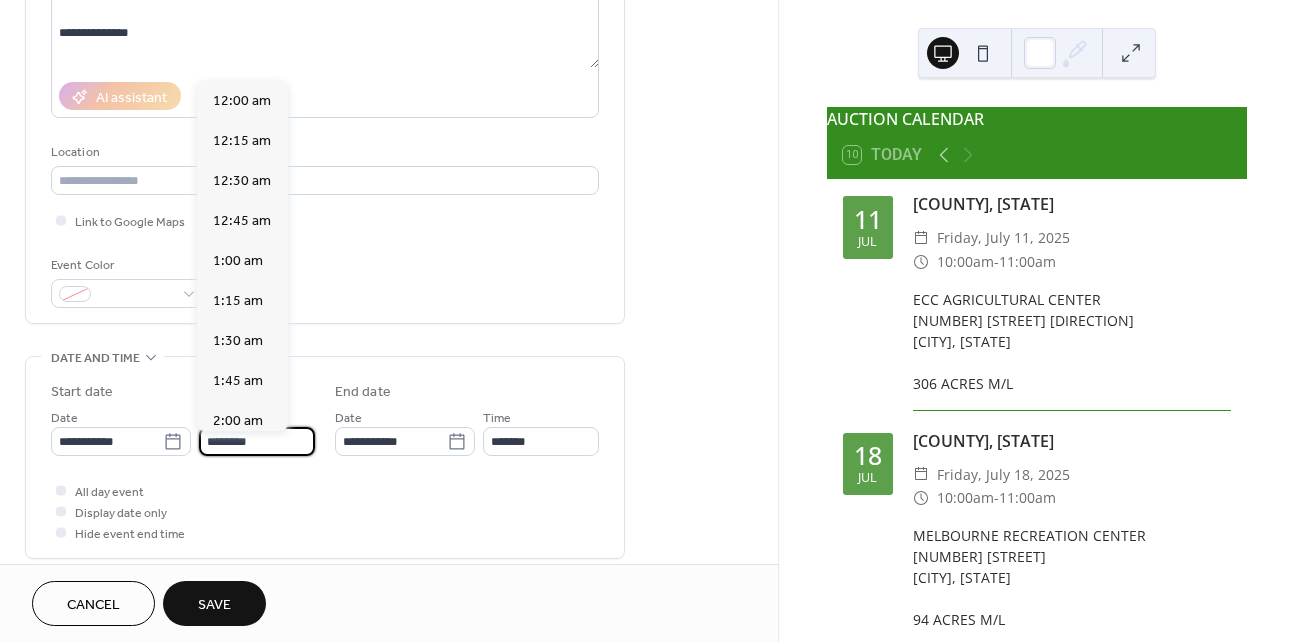 click on "********" at bounding box center [257, 441] 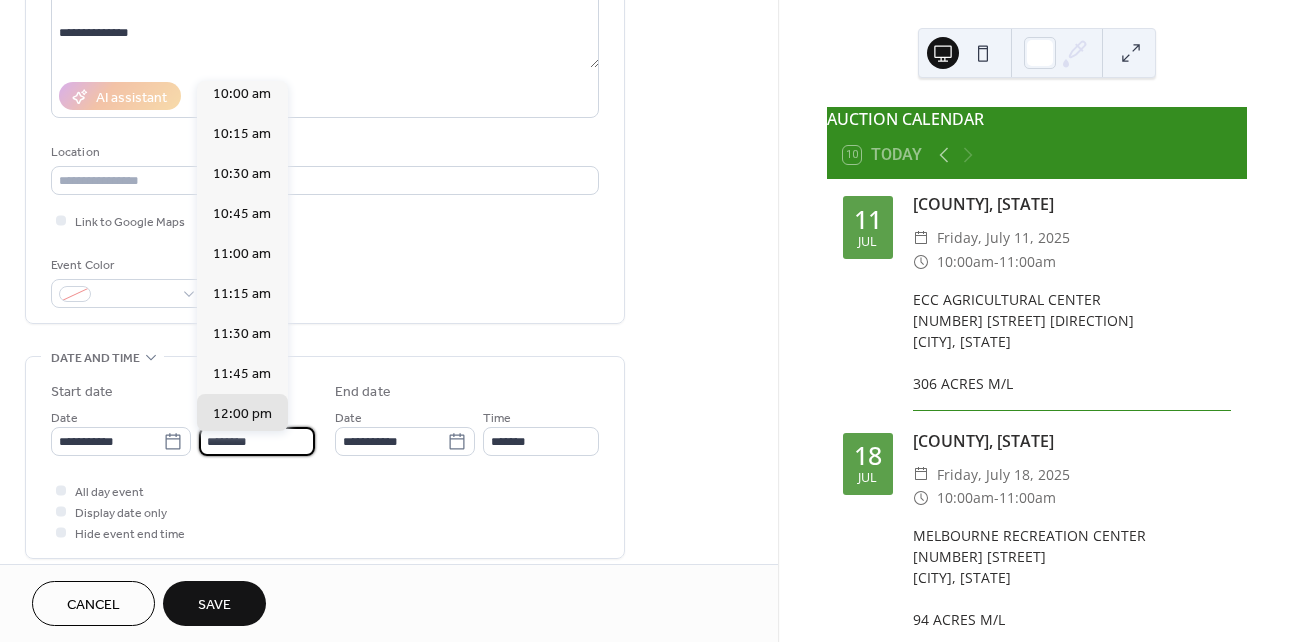 scroll, scrollTop: 1424, scrollLeft: 0, axis: vertical 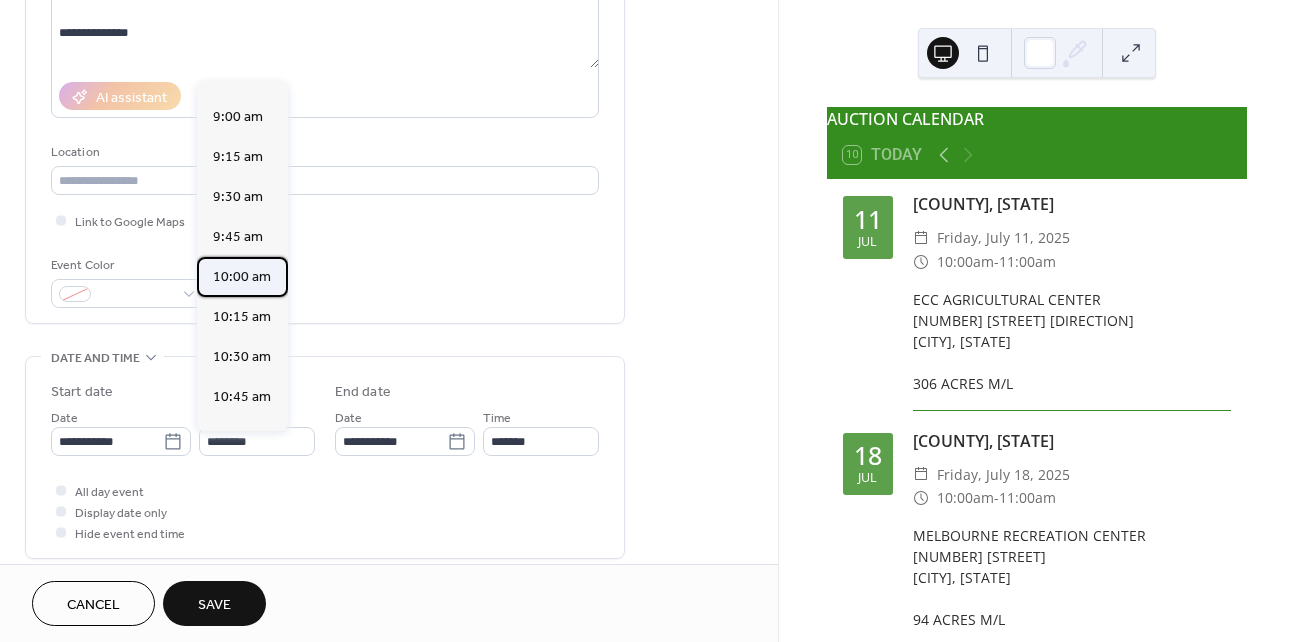 click on "10:00 am" at bounding box center [242, 277] 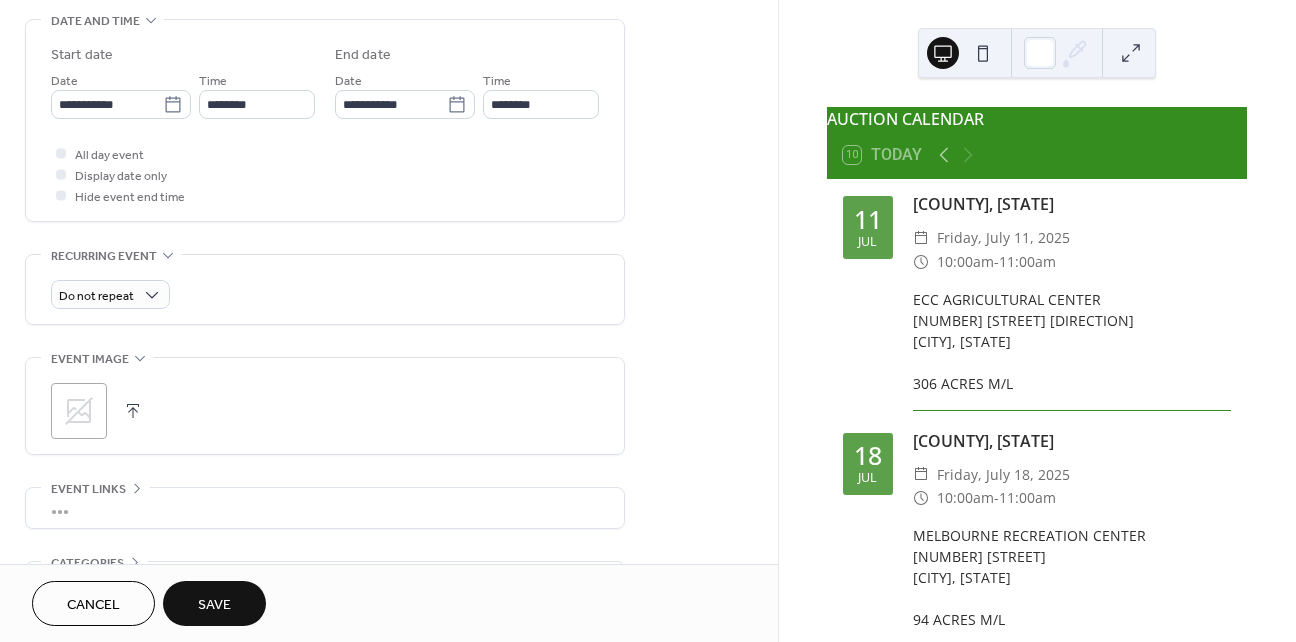 scroll, scrollTop: 649, scrollLeft: 0, axis: vertical 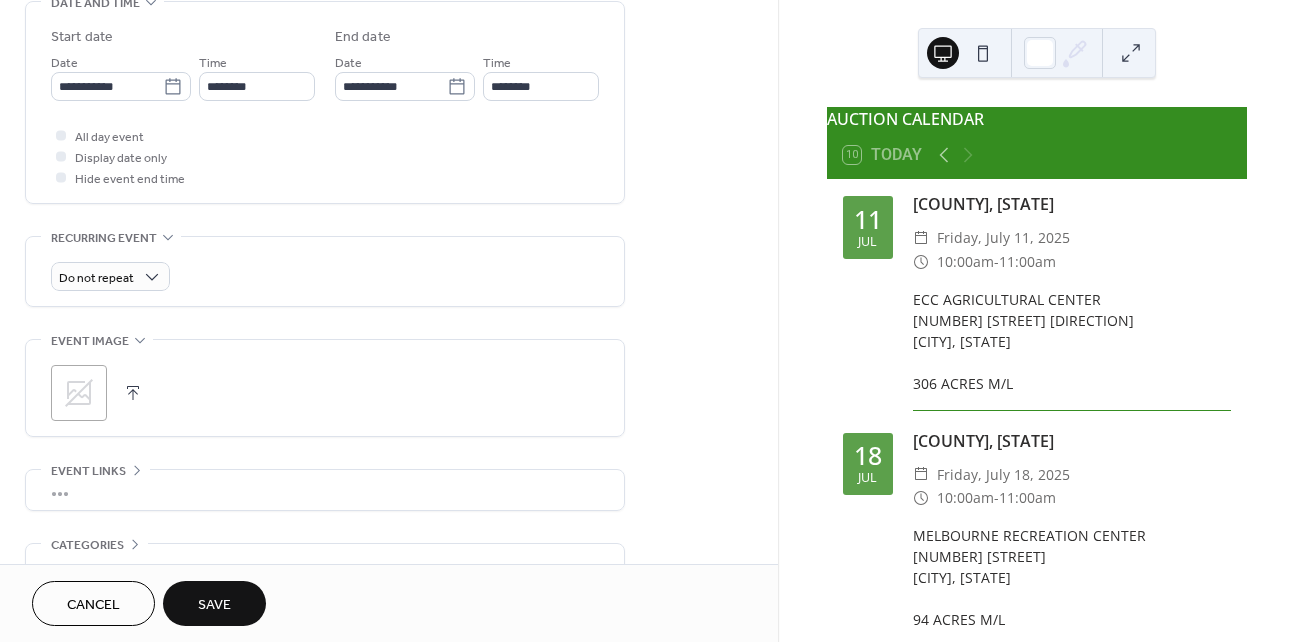 click on "Save" at bounding box center [214, 603] 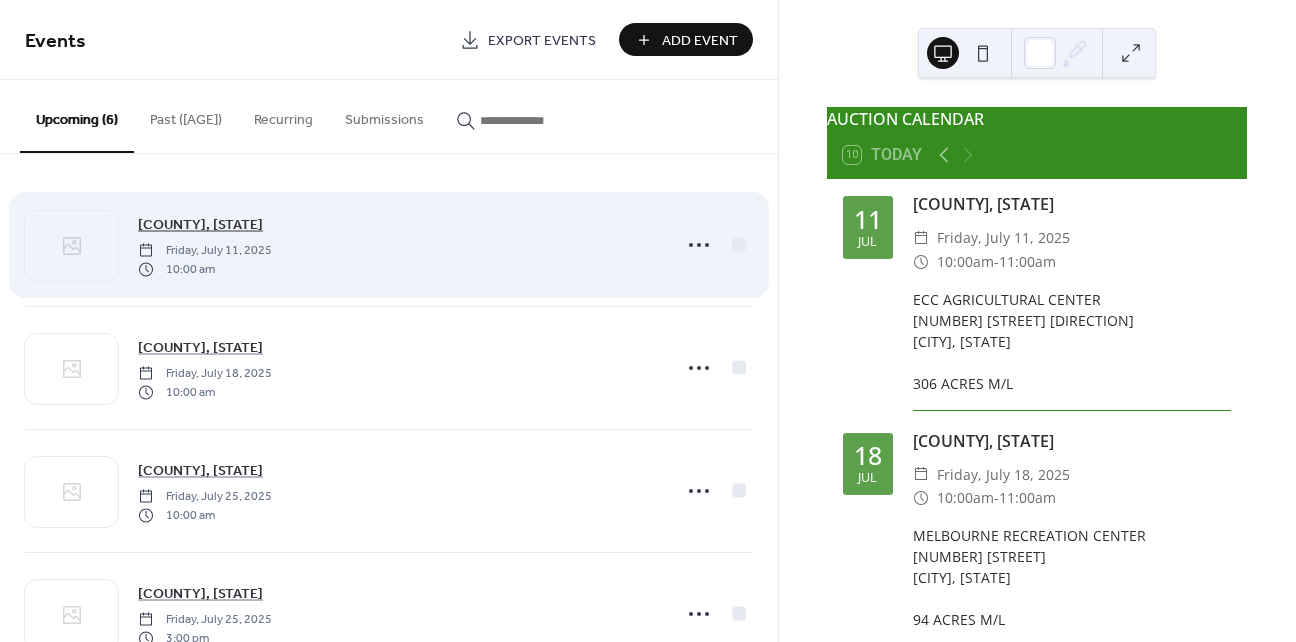 click on "[COUNTY], [STATE]" at bounding box center (200, 225) 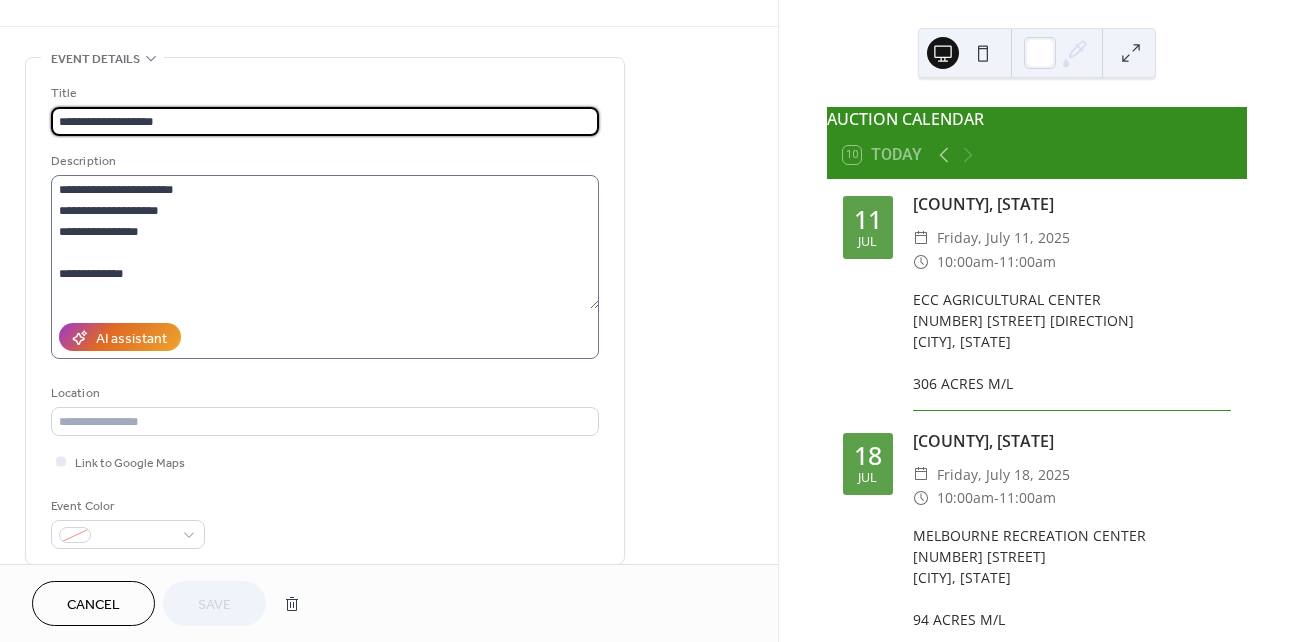 scroll, scrollTop: 49, scrollLeft: 0, axis: vertical 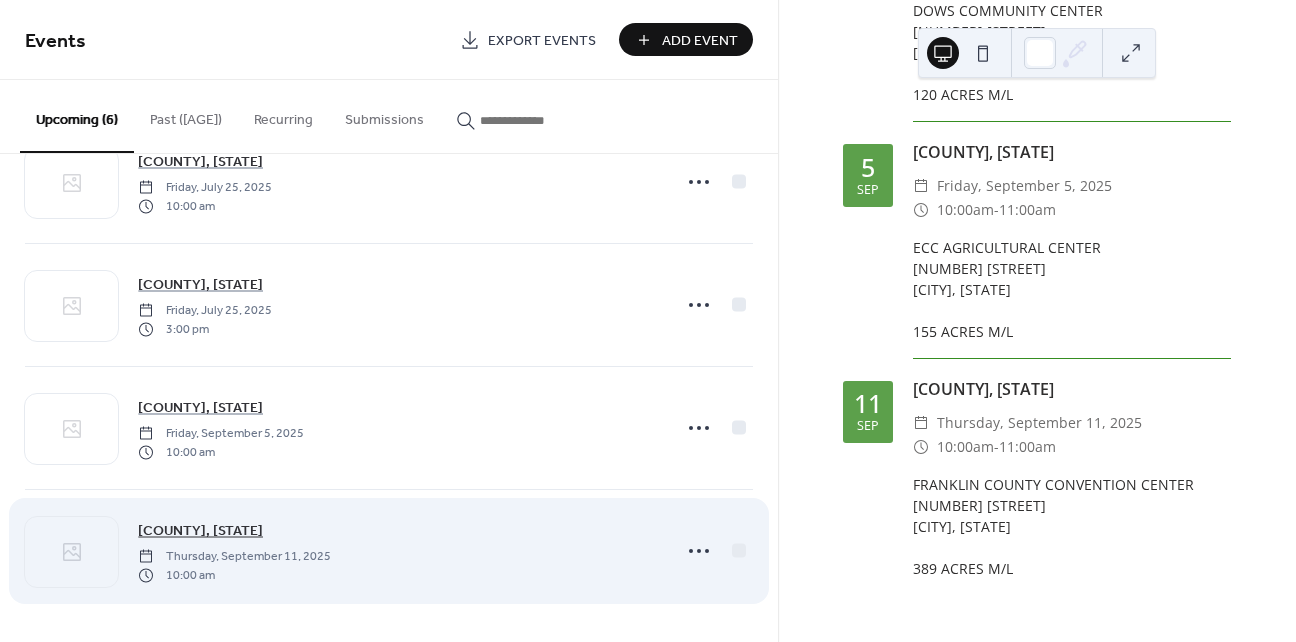 click on "[COUNTY], [STATE]" at bounding box center (200, 531) 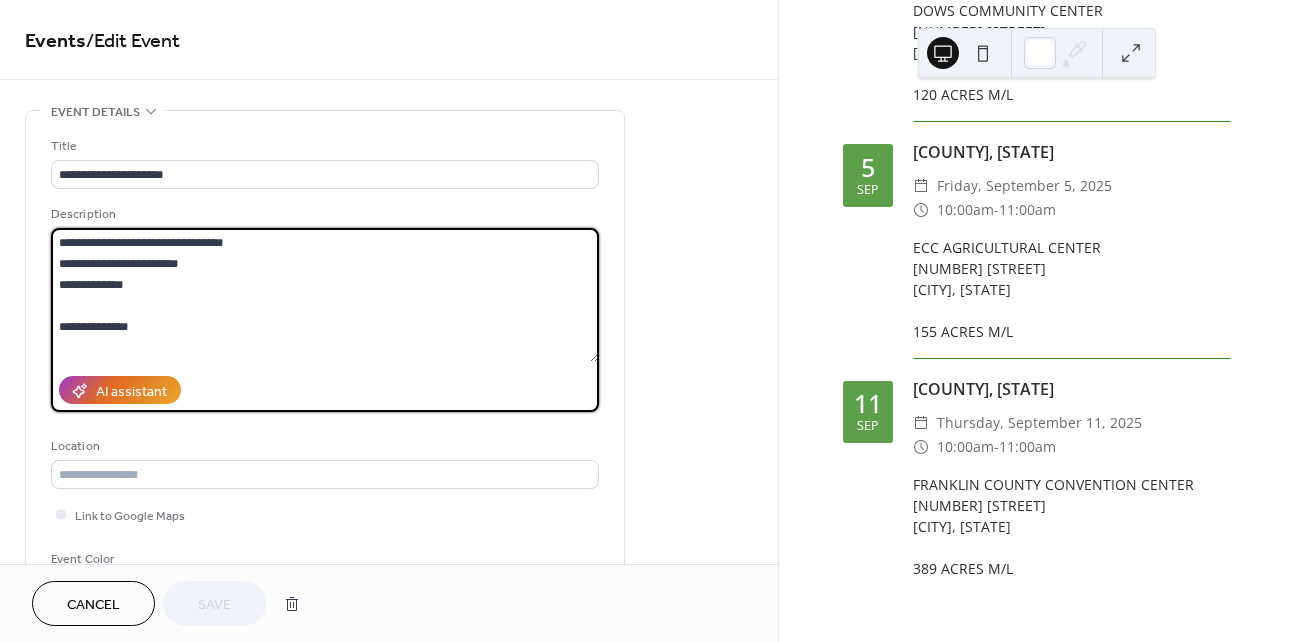 drag, startPoint x: 58, startPoint y: 239, endPoint x: 149, endPoint y: 325, distance: 125.207825 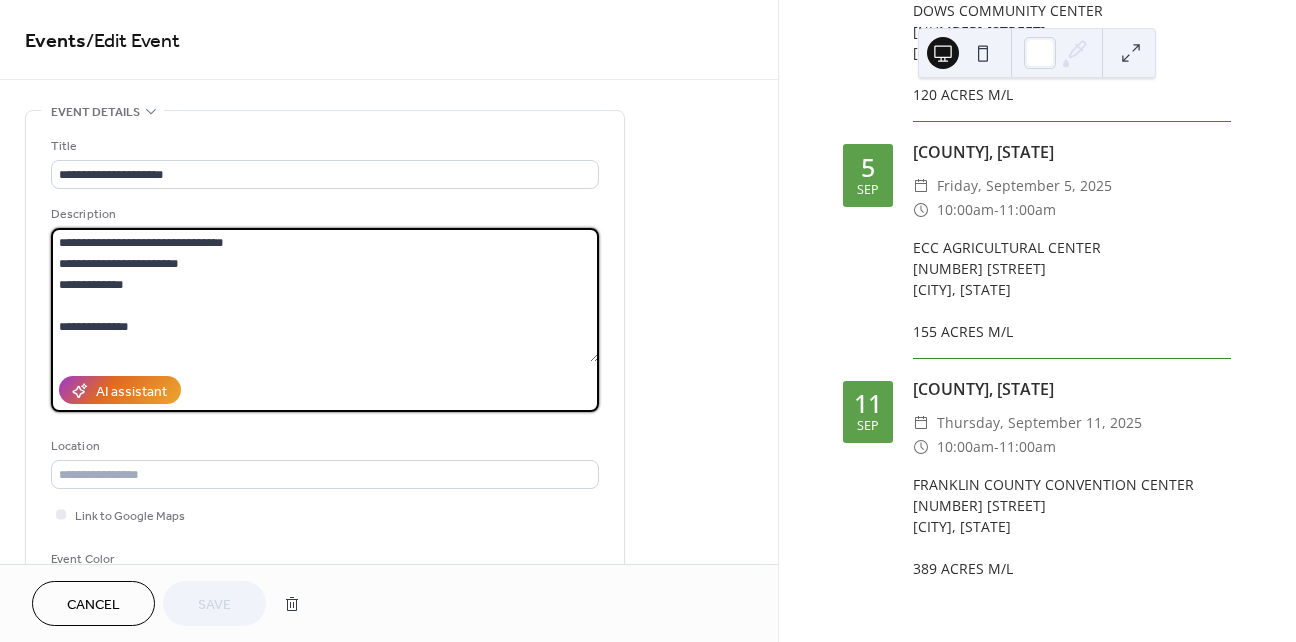 click on "**********" at bounding box center [325, 295] 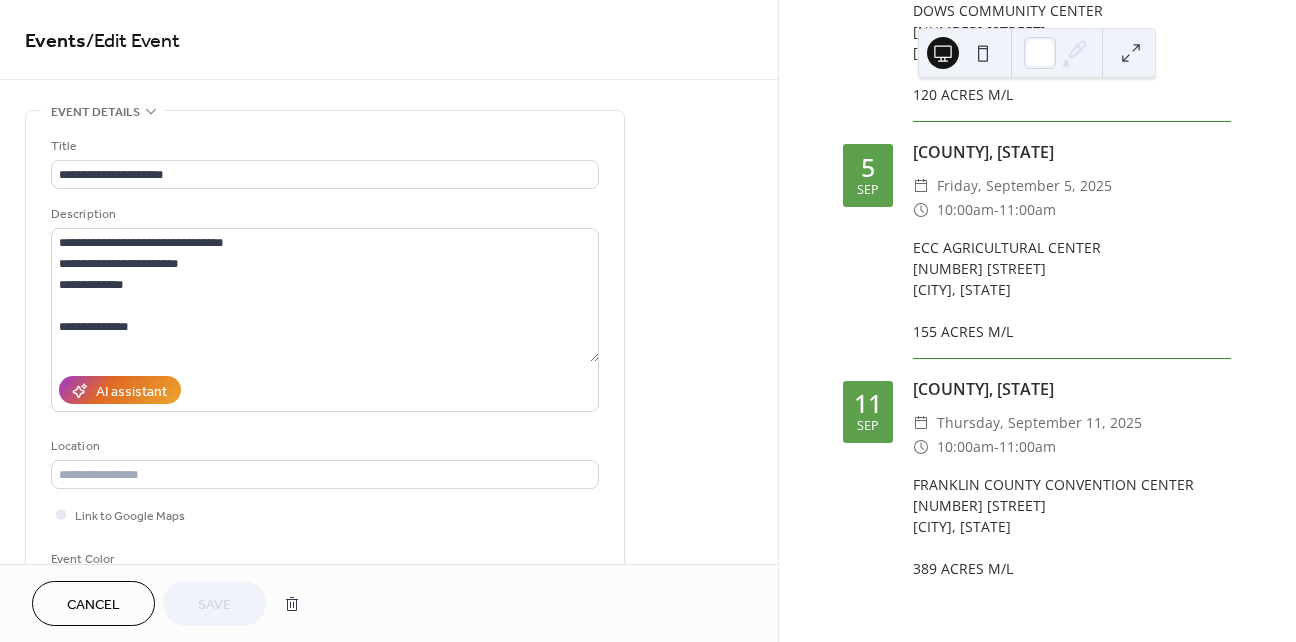 click on "Cancel" at bounding box center (93, 605) 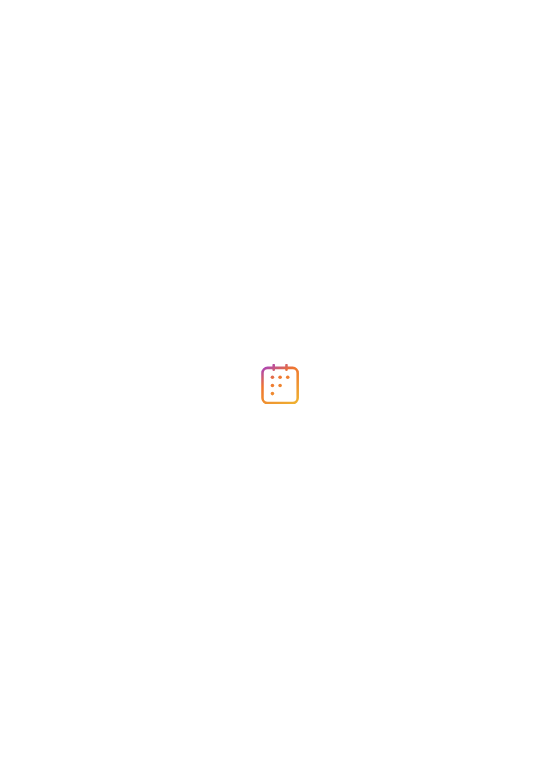 scroll, scrollTop: 0, scrollLeft: 0, axis: both 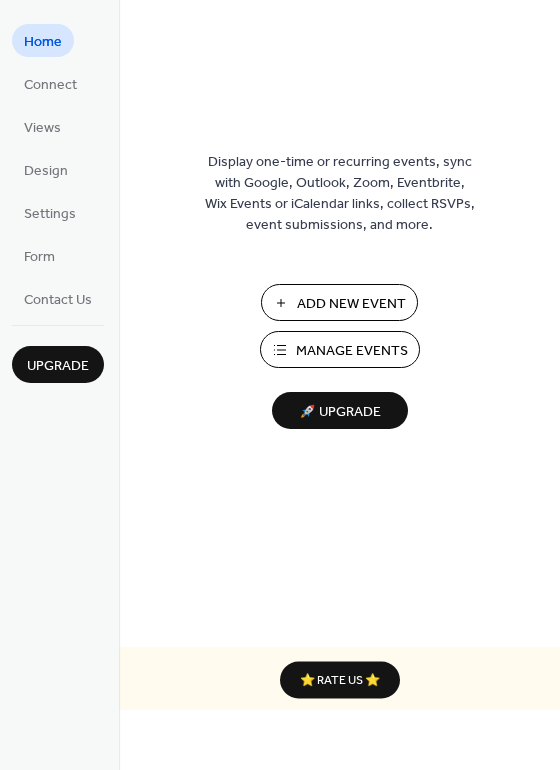 click on "Manage Events" at bounding box center [352, 351] 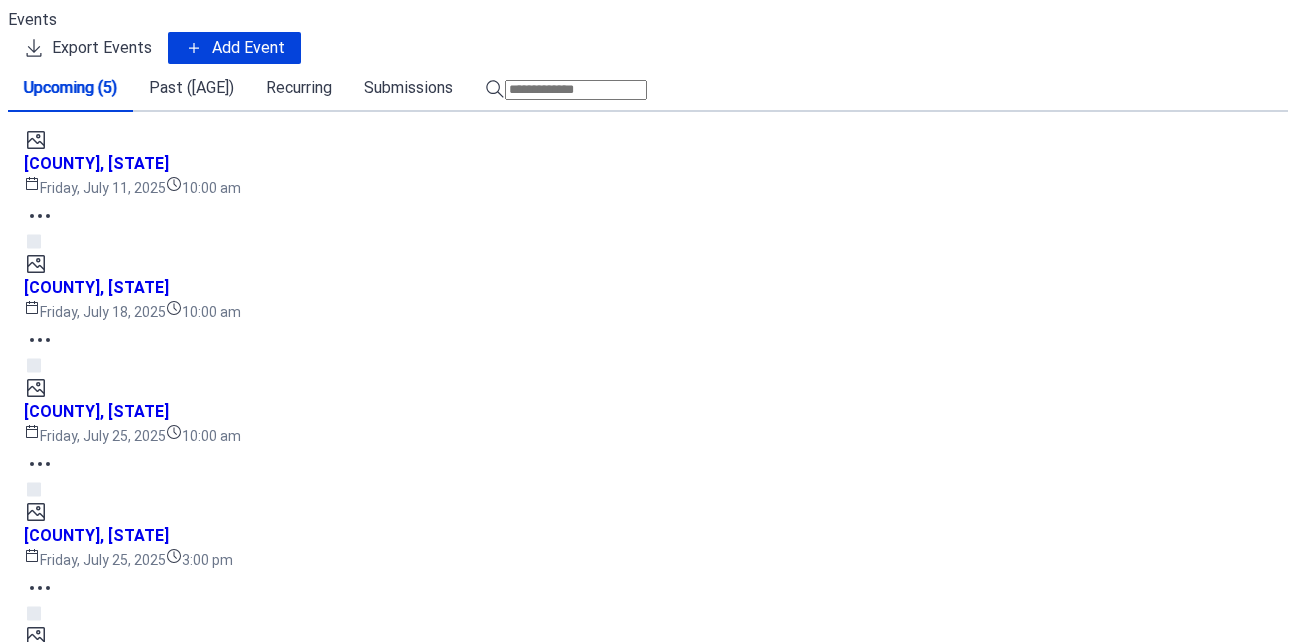 scroll, scrollTop: 0, scrollLeft: 0, axis: both 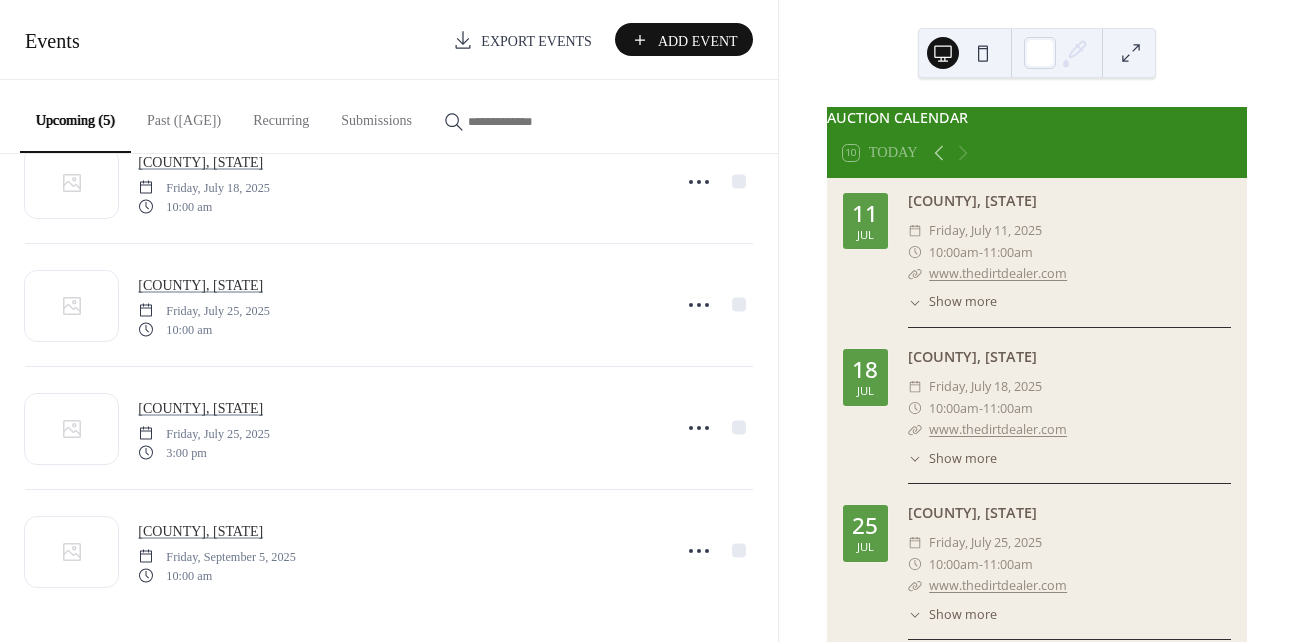 click on "Add Event" at bounding box center (698, 41) 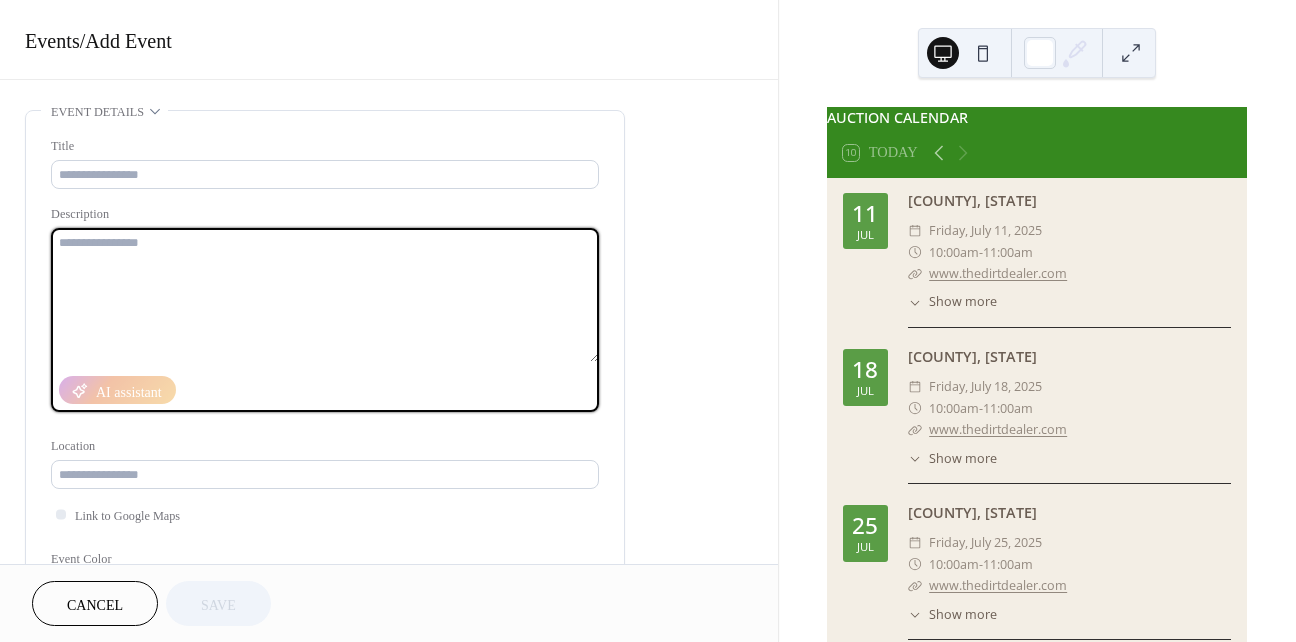 click at bounding box center (325, 295) 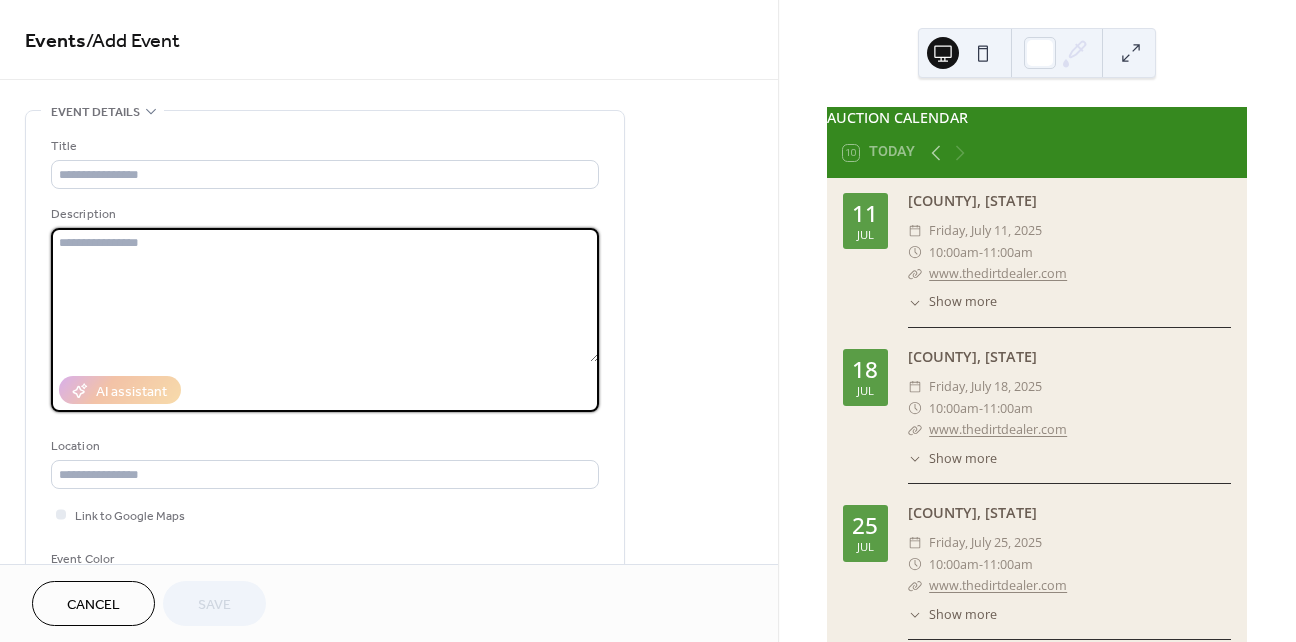 paste on "**********" 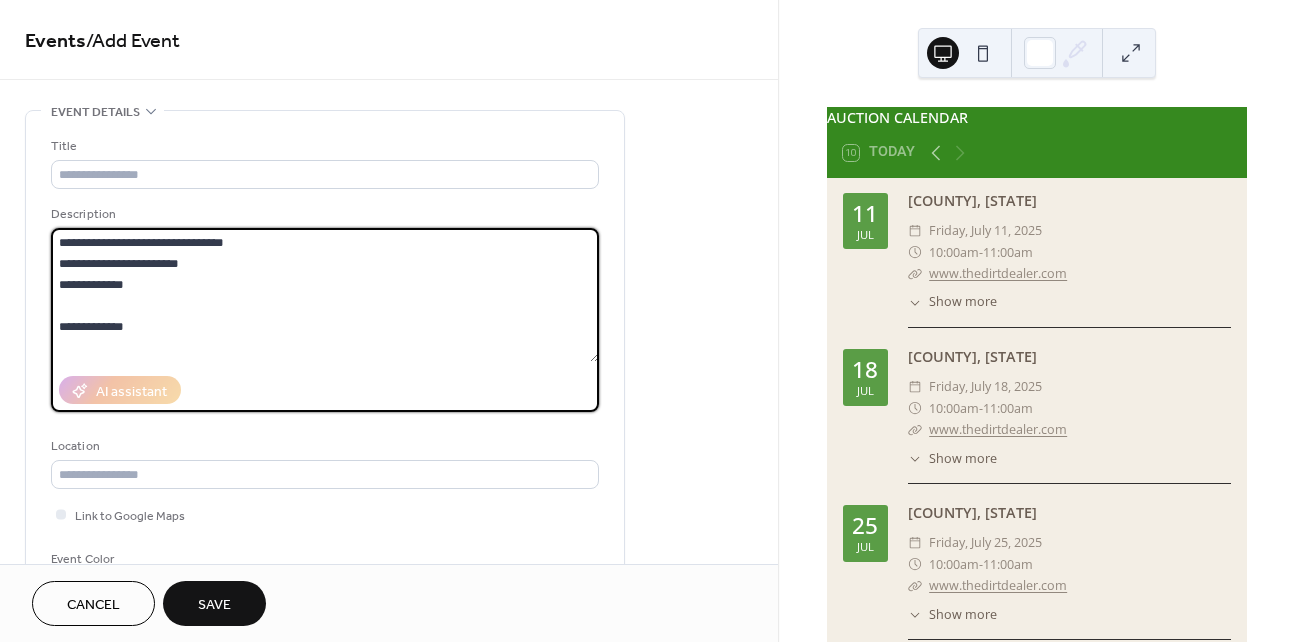 drag, startPoint x: 58, startPoint y: 242, endPoint x: 166, endPoint y: 241, distance: 108.00463 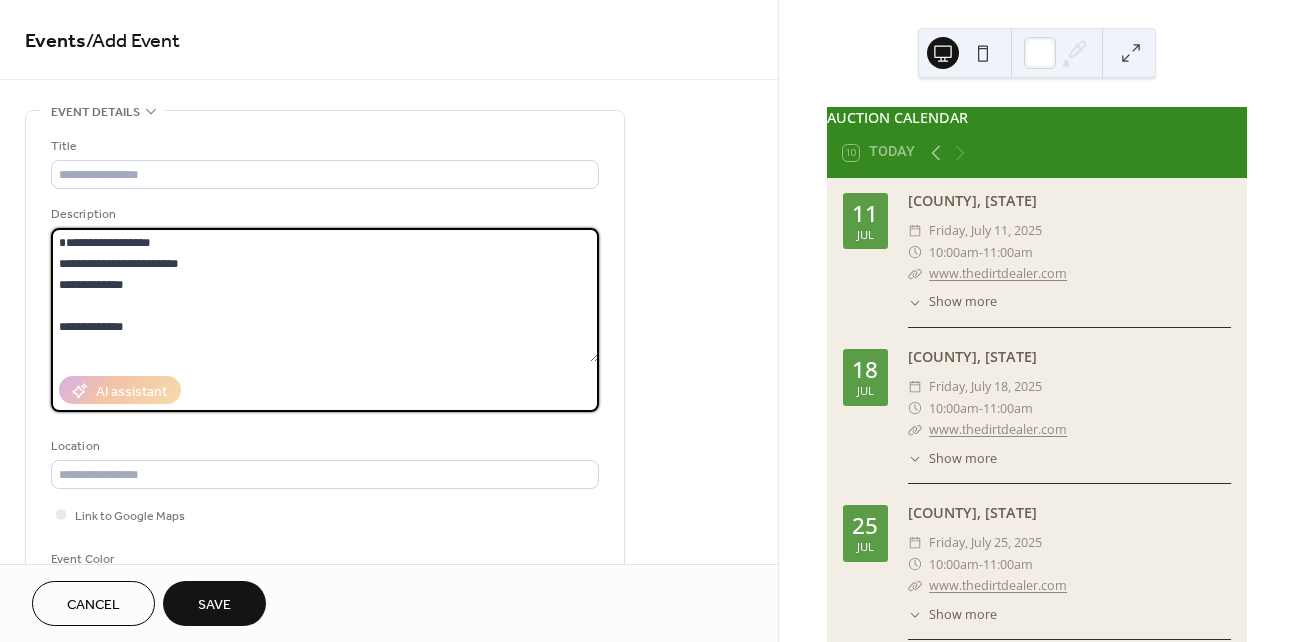 paste on "**********" 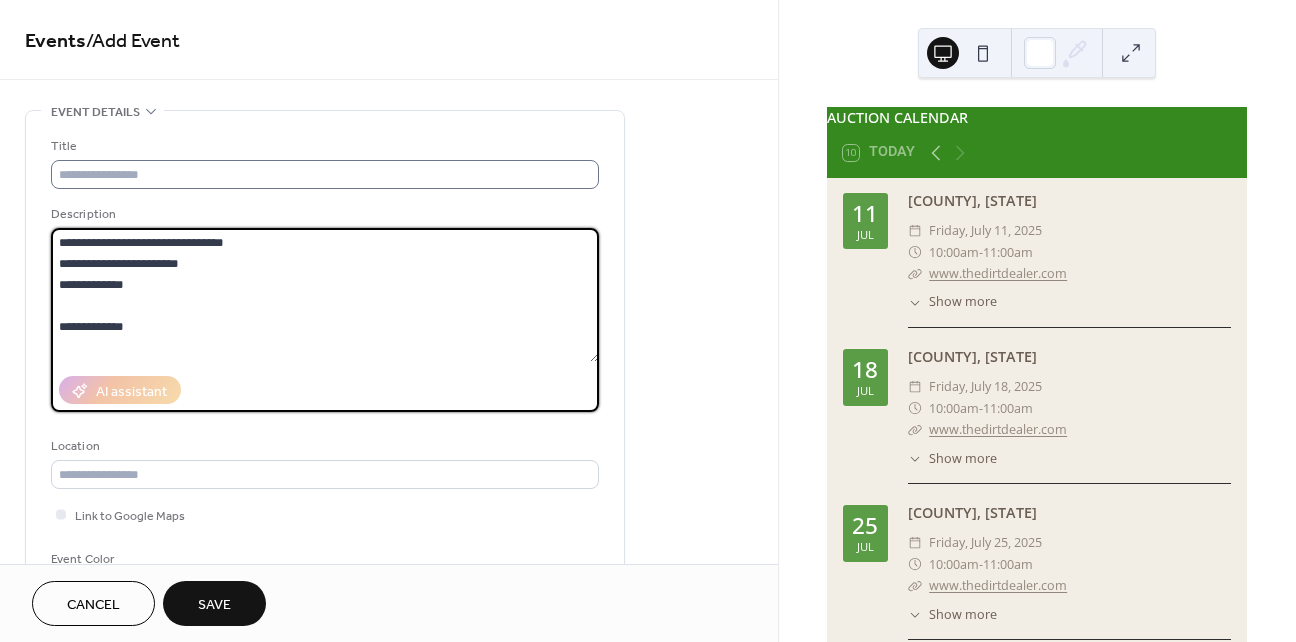 type on "**********" 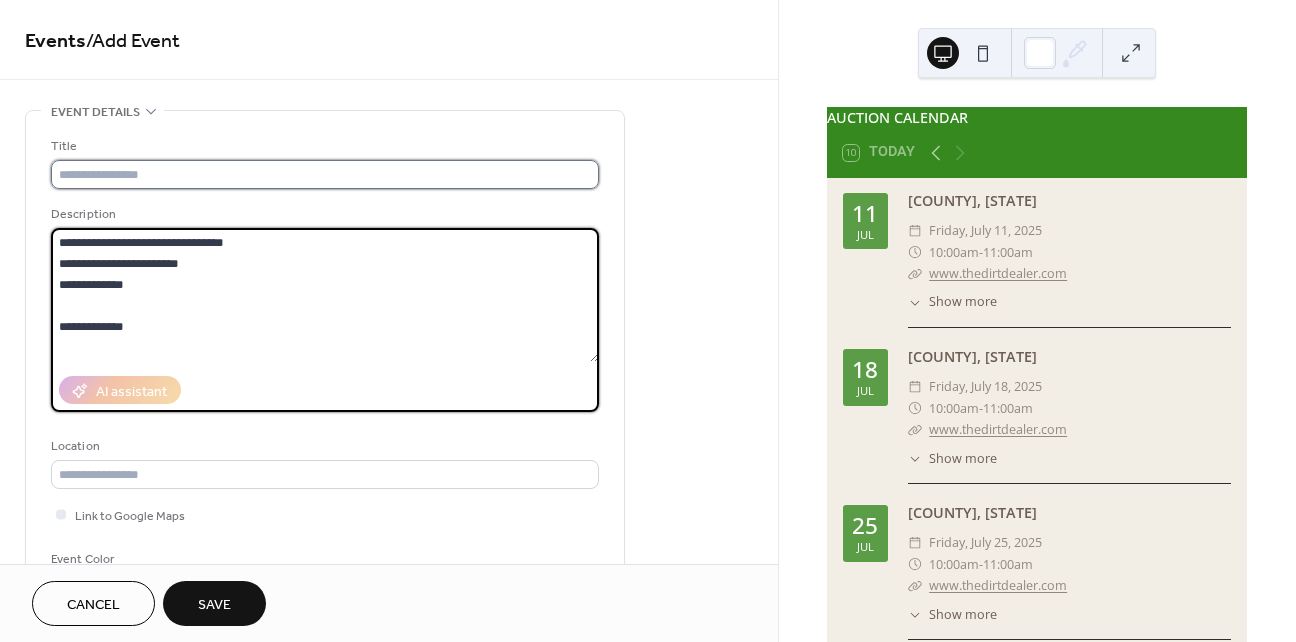 click at bounding box center [325, 174] 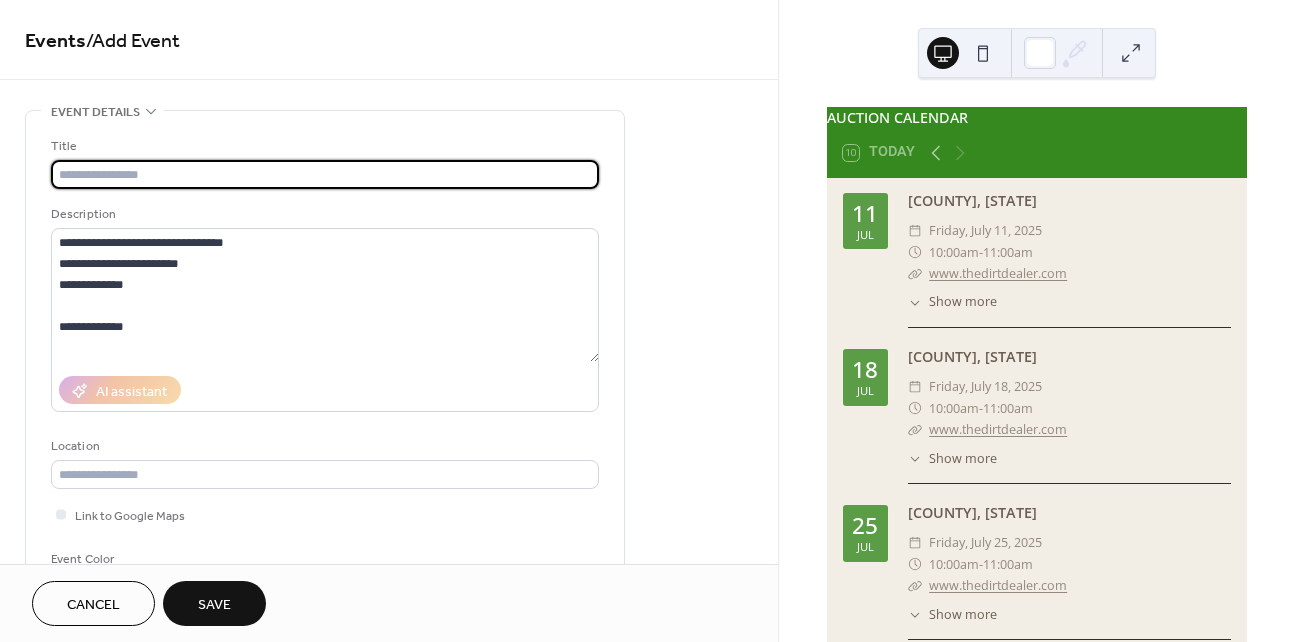 paste on "**********" 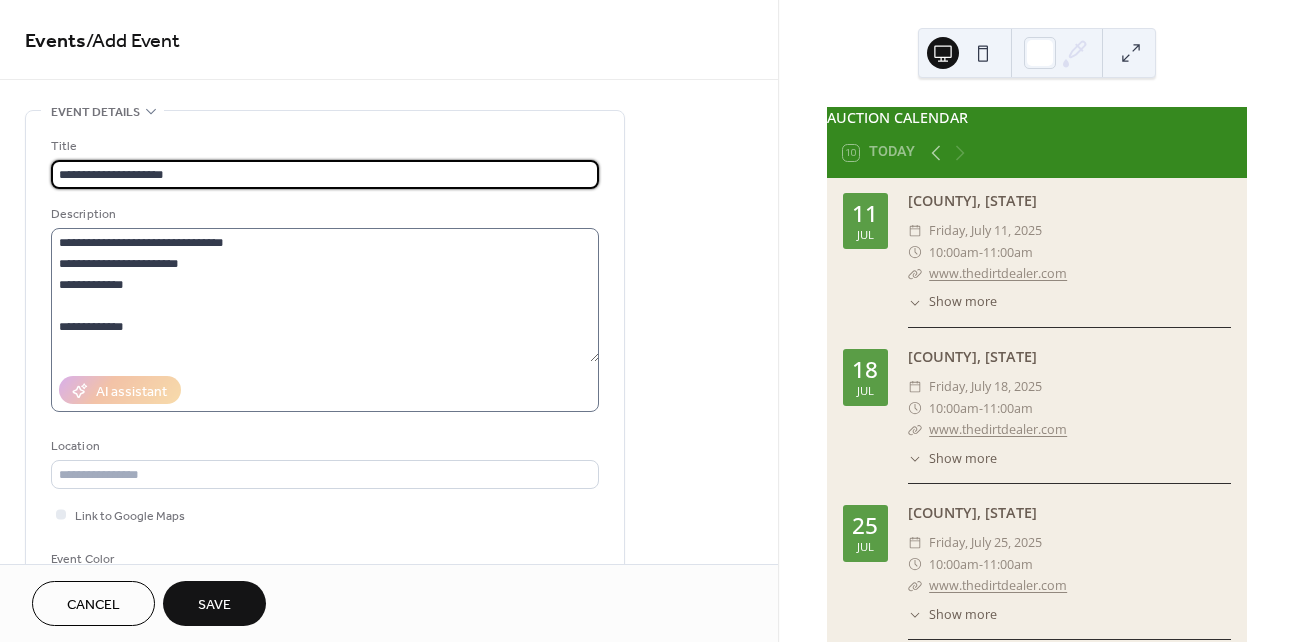 type on "**********" 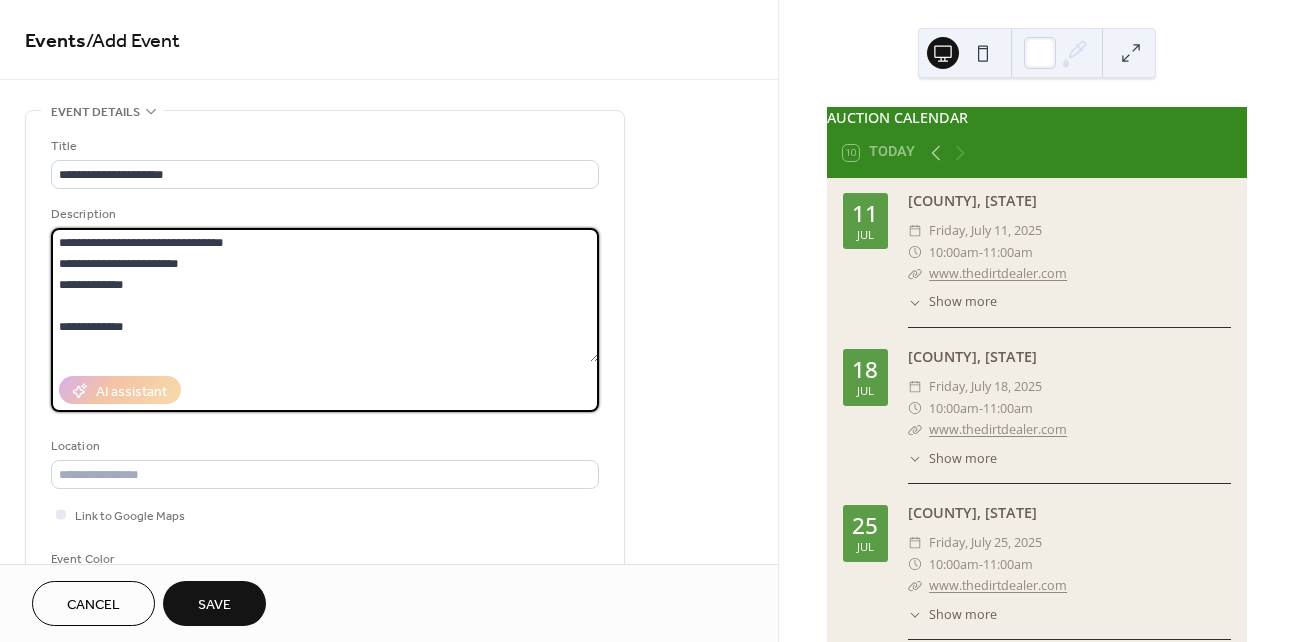 click on "**********" at bounding box center (325, 295) 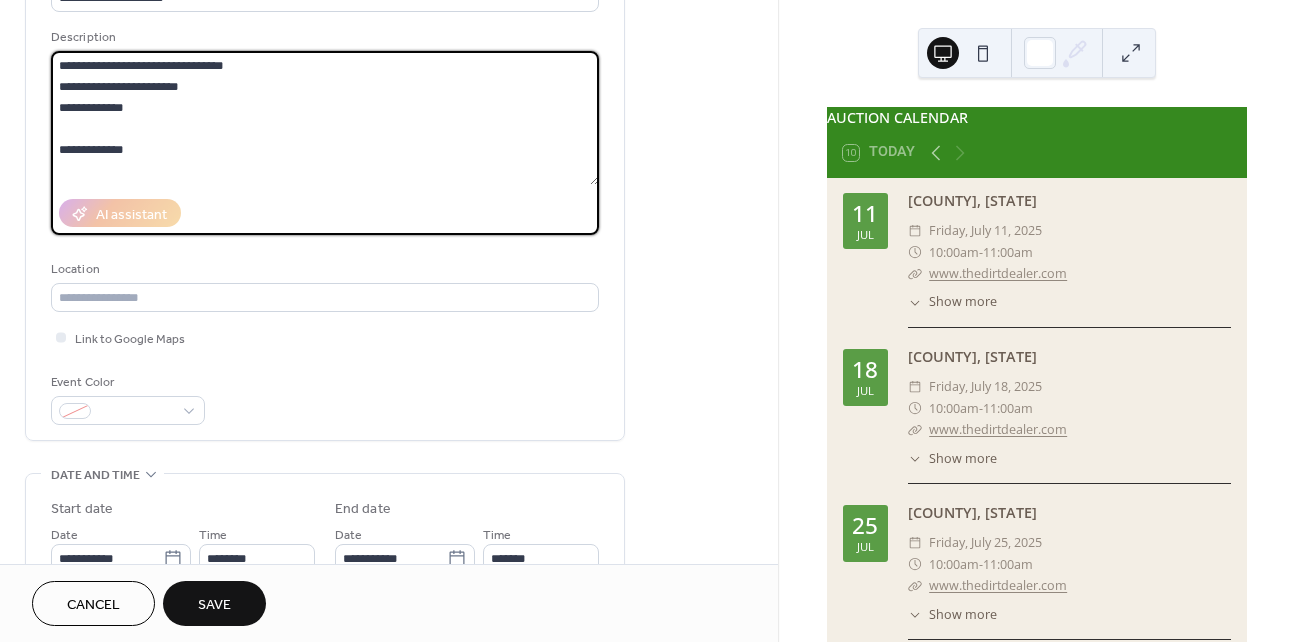 scroll, scrollTop: 238, scrollLeft: 0, axis: vertical 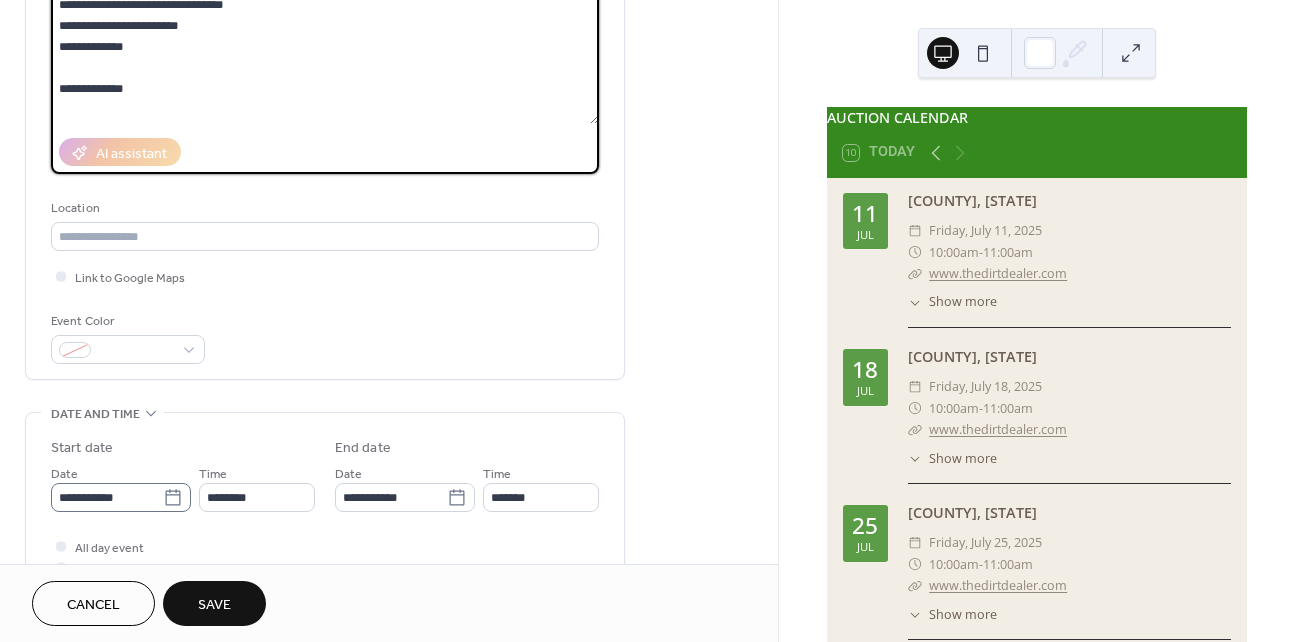 click 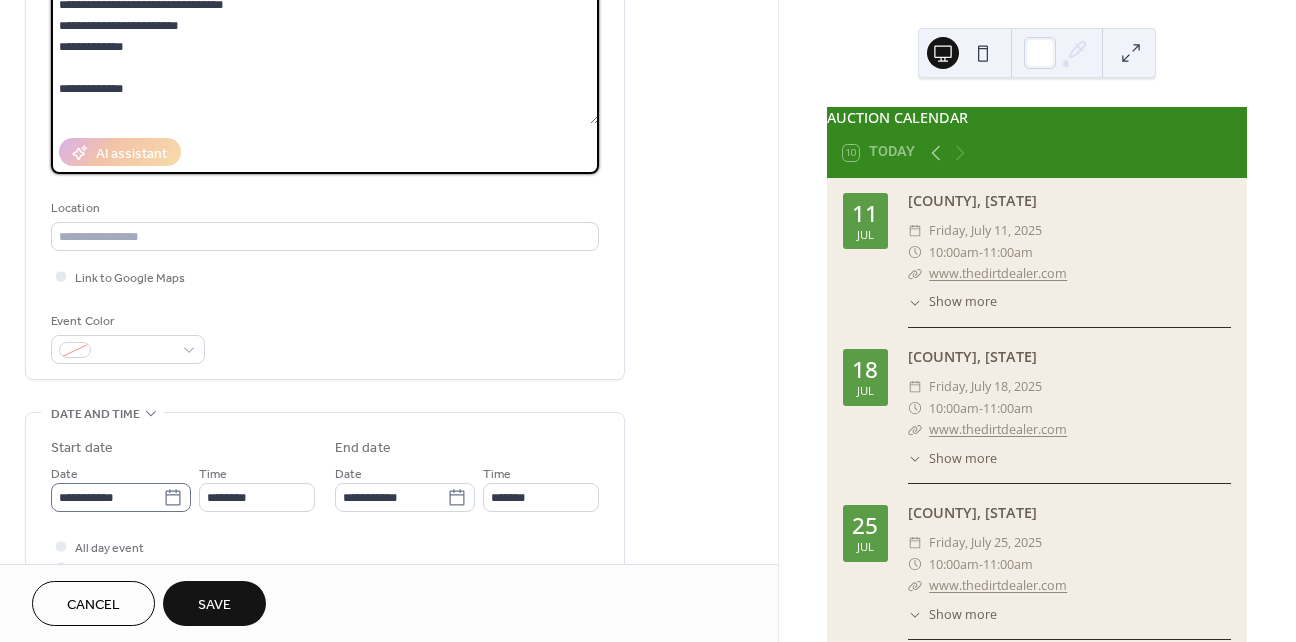 click on "**********" at bounding box center [107, 497] 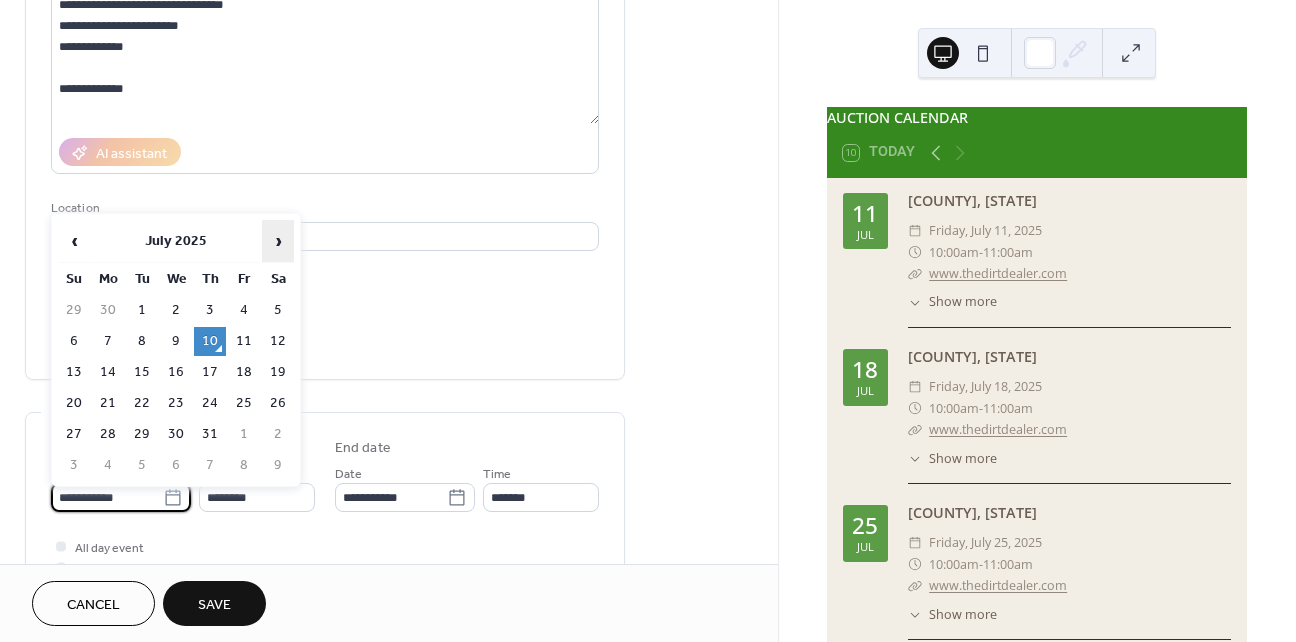 click on "›" at bounding box center [278, 241] 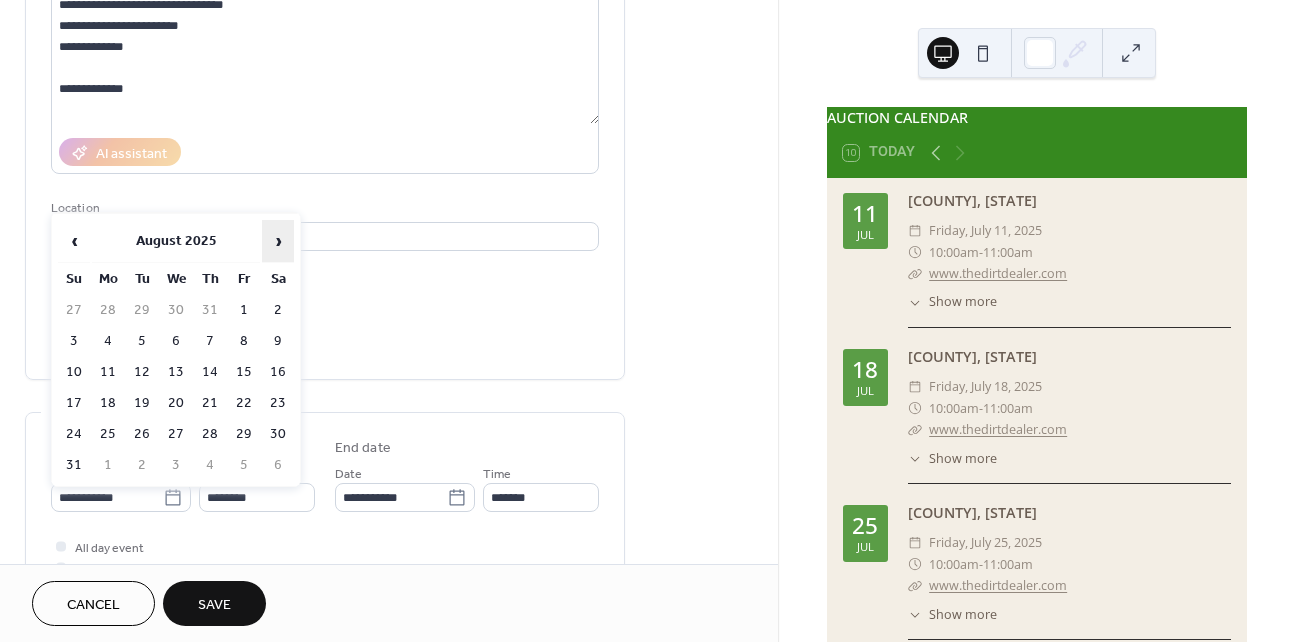 click on "›" at bounding box center [278, 241] 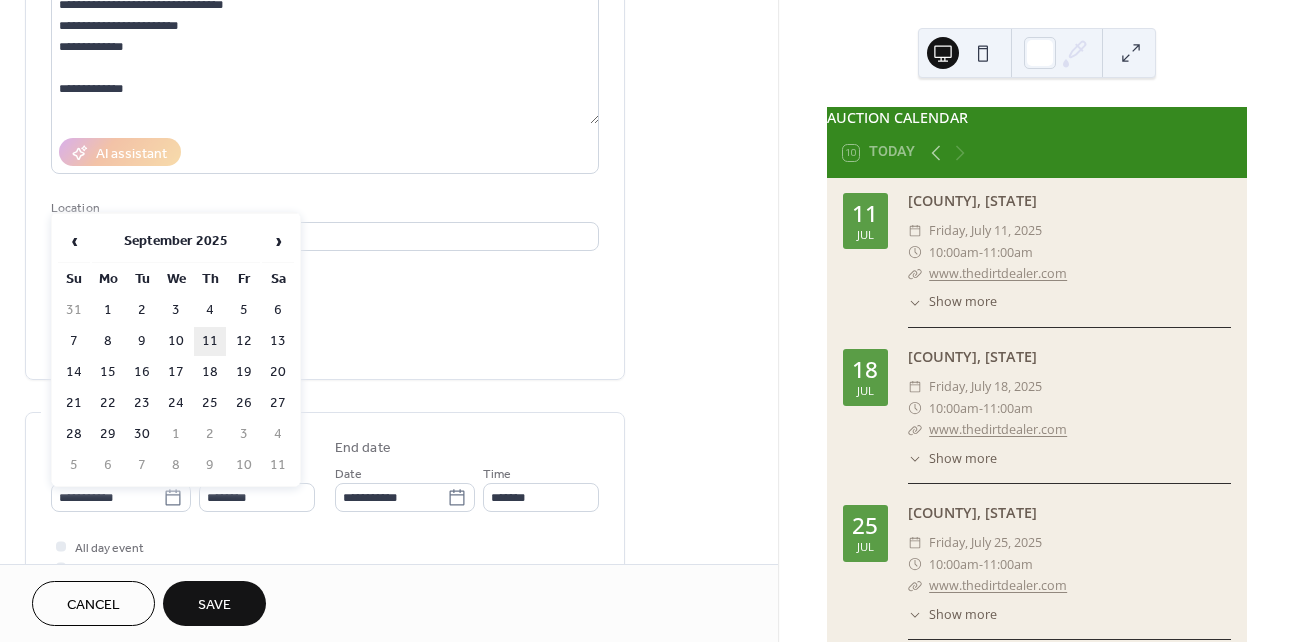 click on "11" at bounding box center [210, 341] 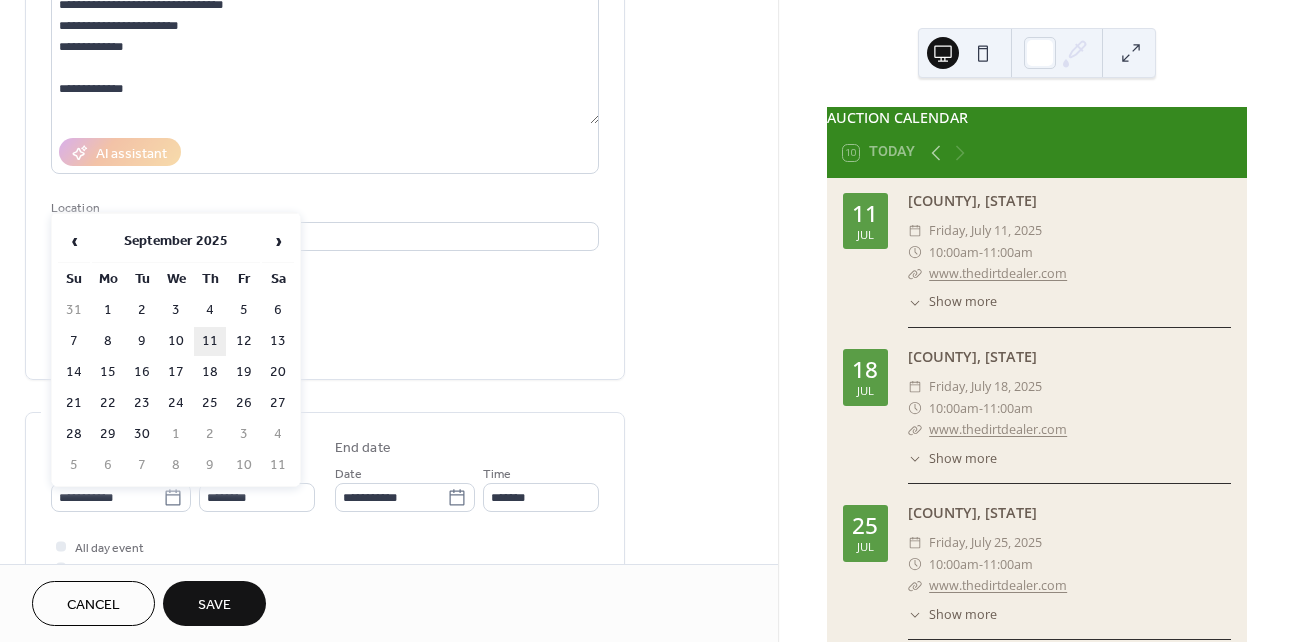 type on "**********" 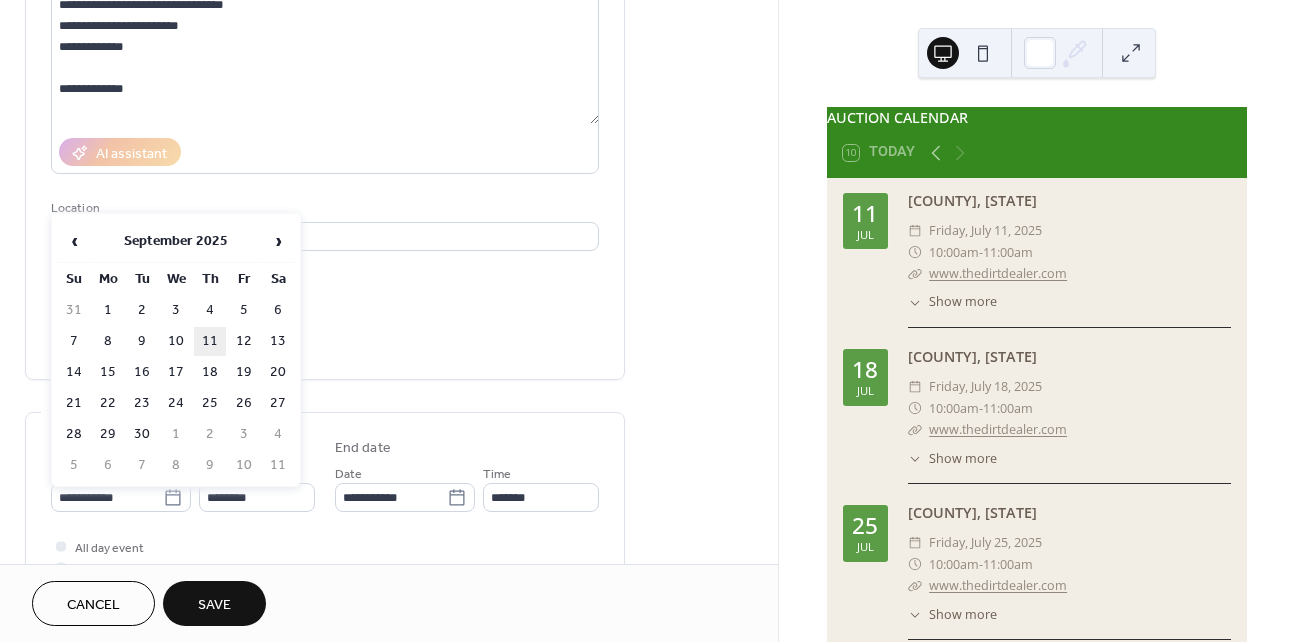 type on "**********" 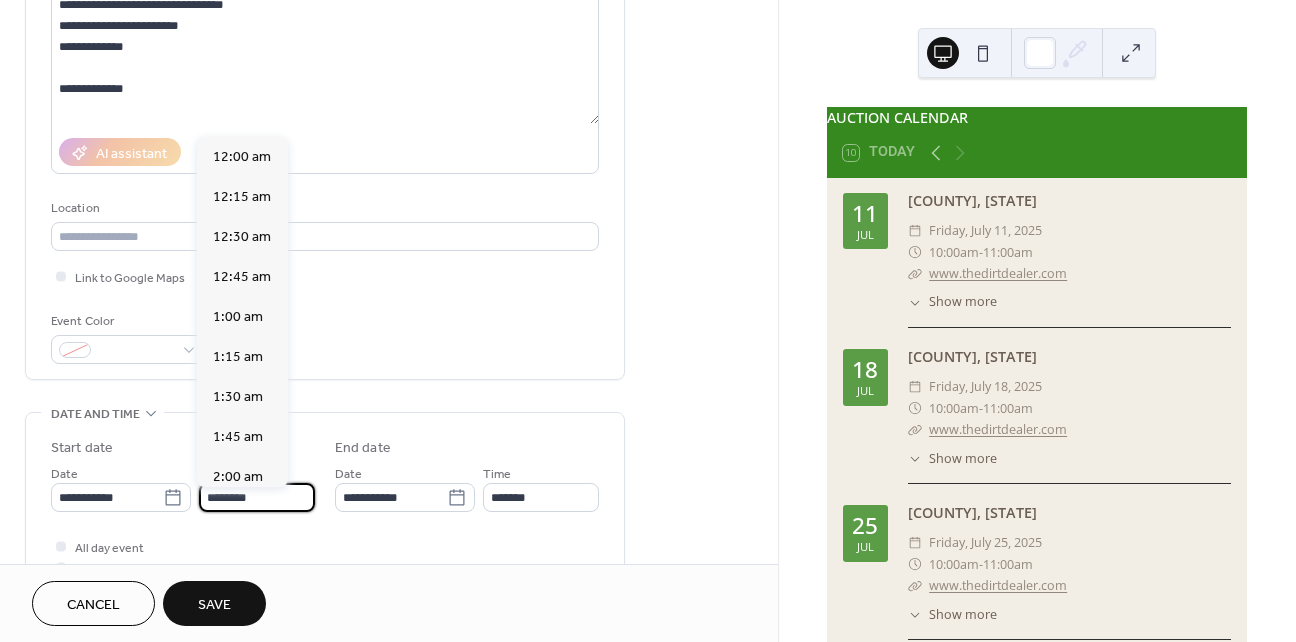 click on "********" at bounding box center (257, 497) 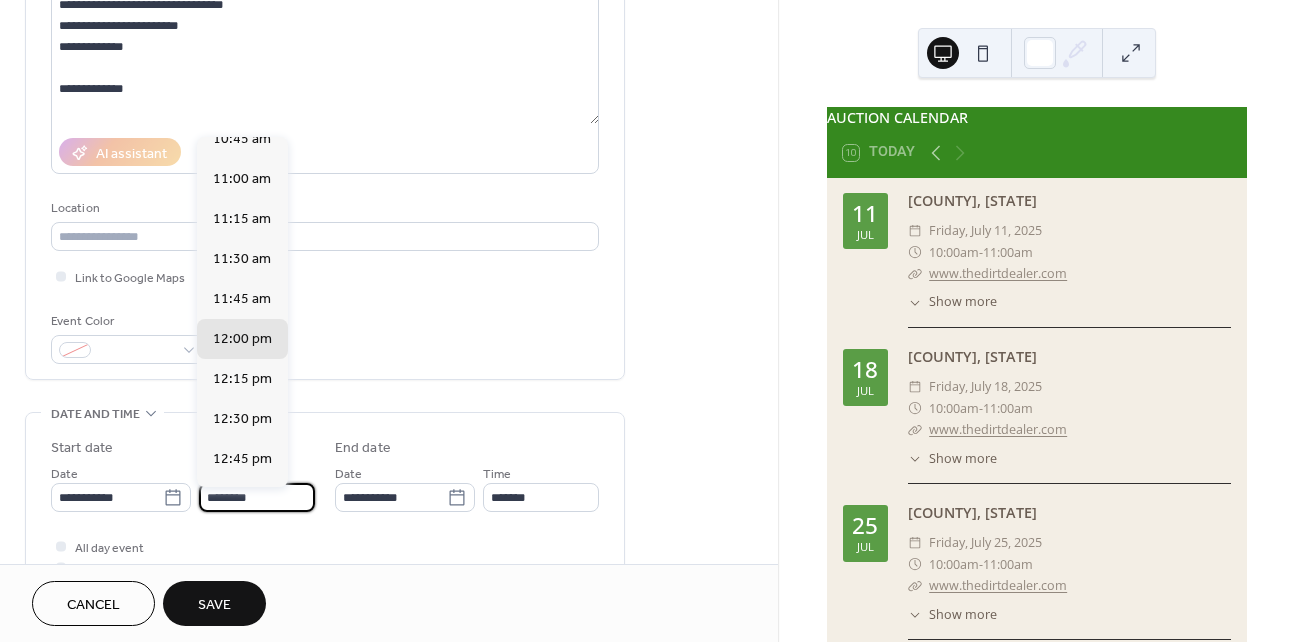scroll, scrollTop: 1528, scrollLeft: 0, axis: vertical 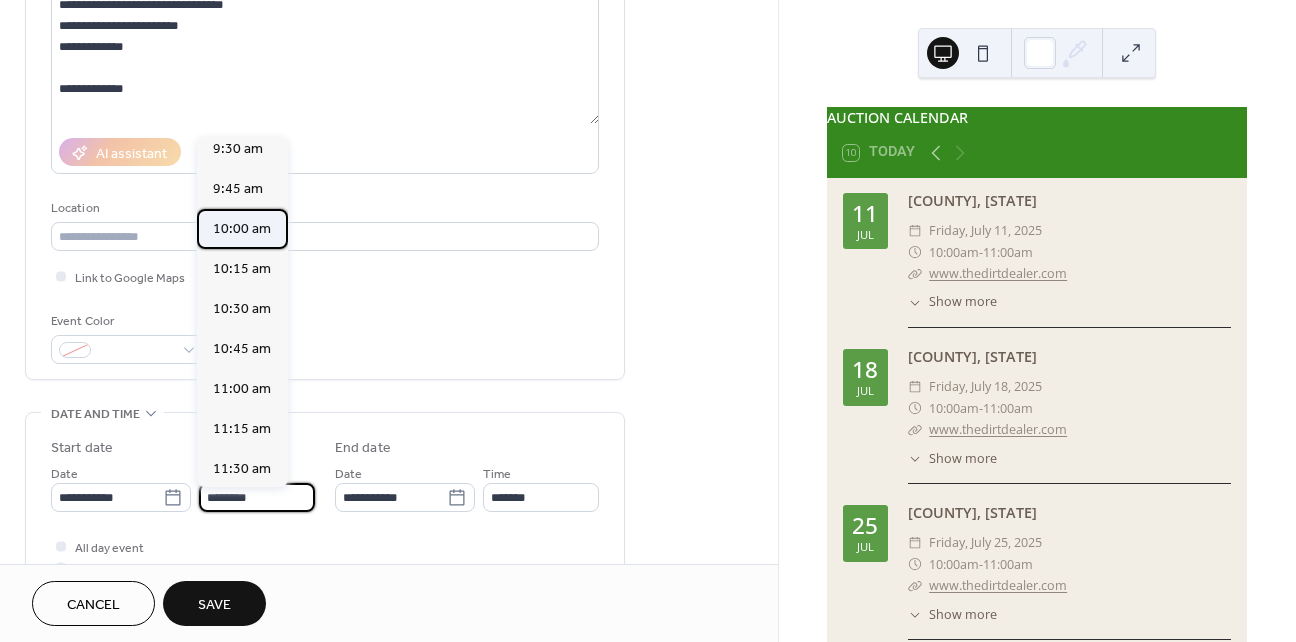 click on "10:00 am" at bounding box center [242, 229] 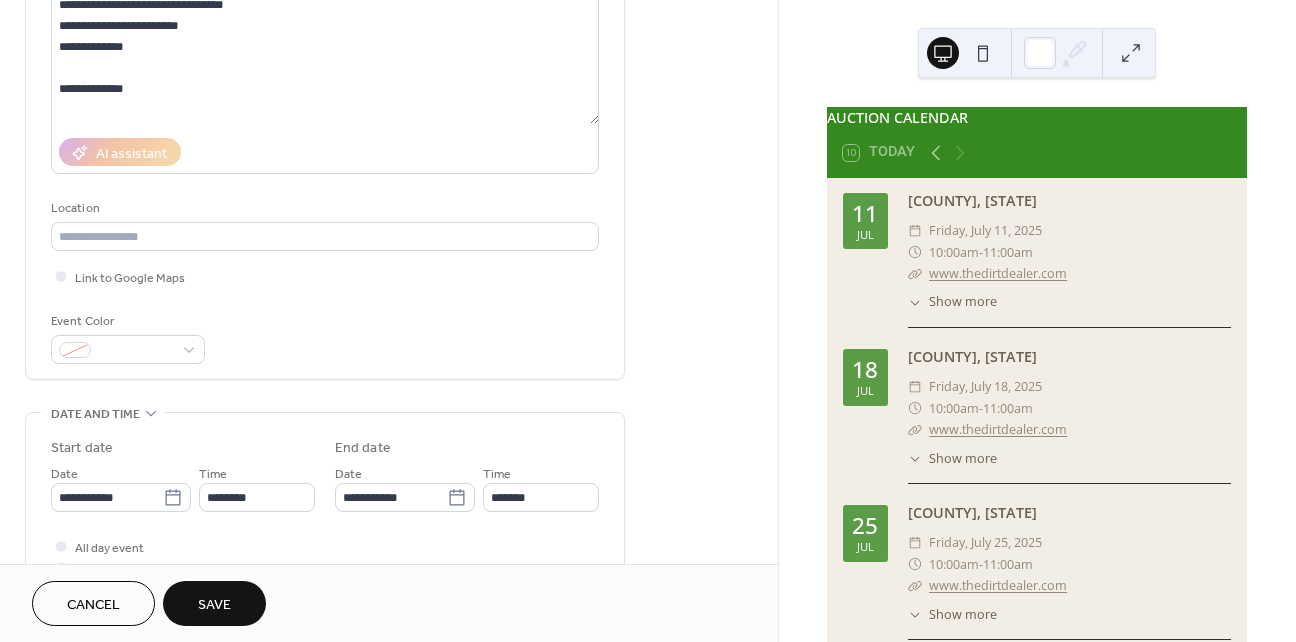 type on "********" 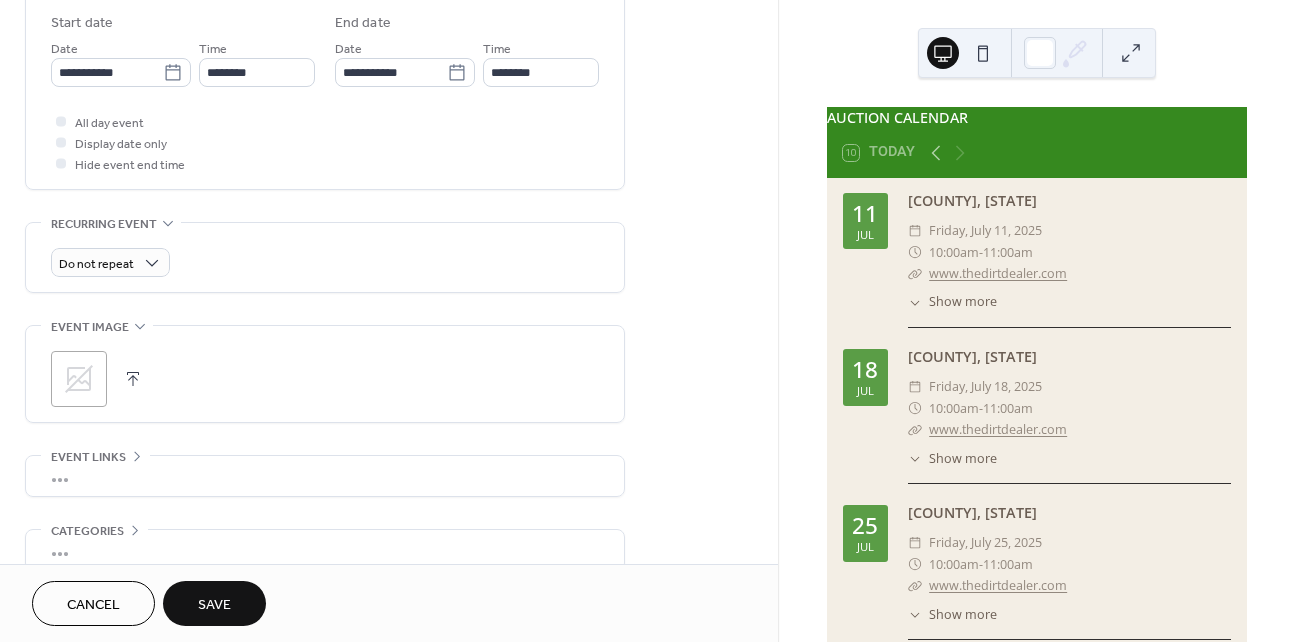 scroll, scrollTop: 759, scrollLeft: 0, axis: vertical 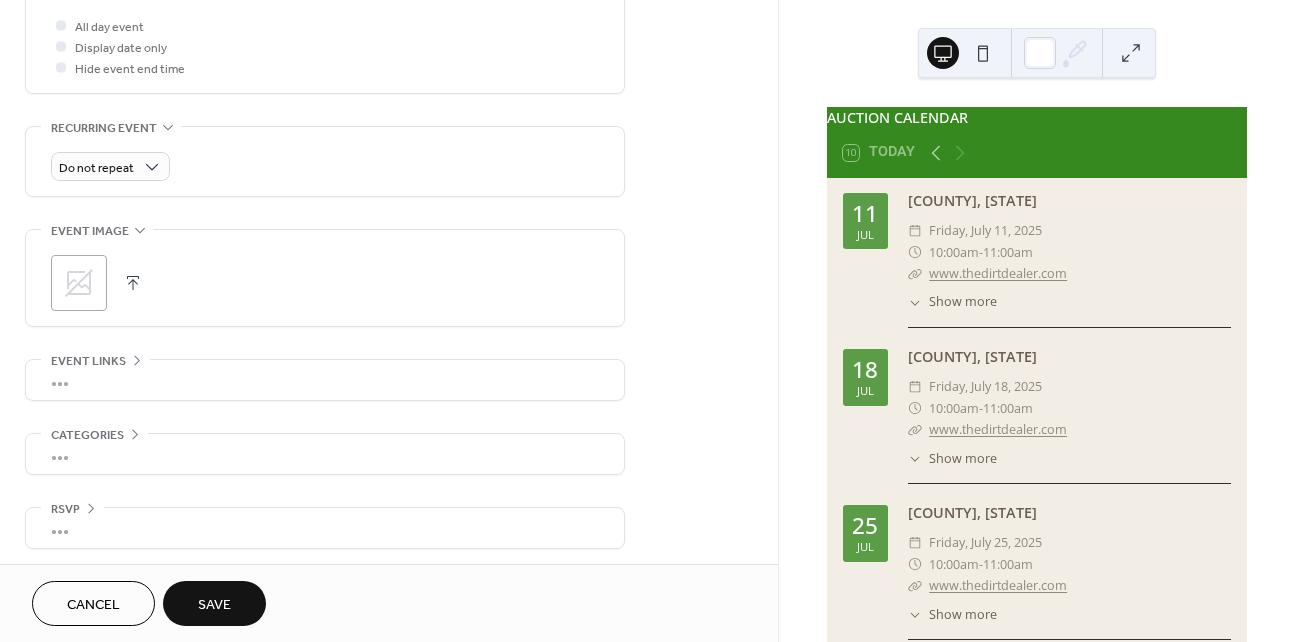 click on "•••" at bounding box center (325, 380) 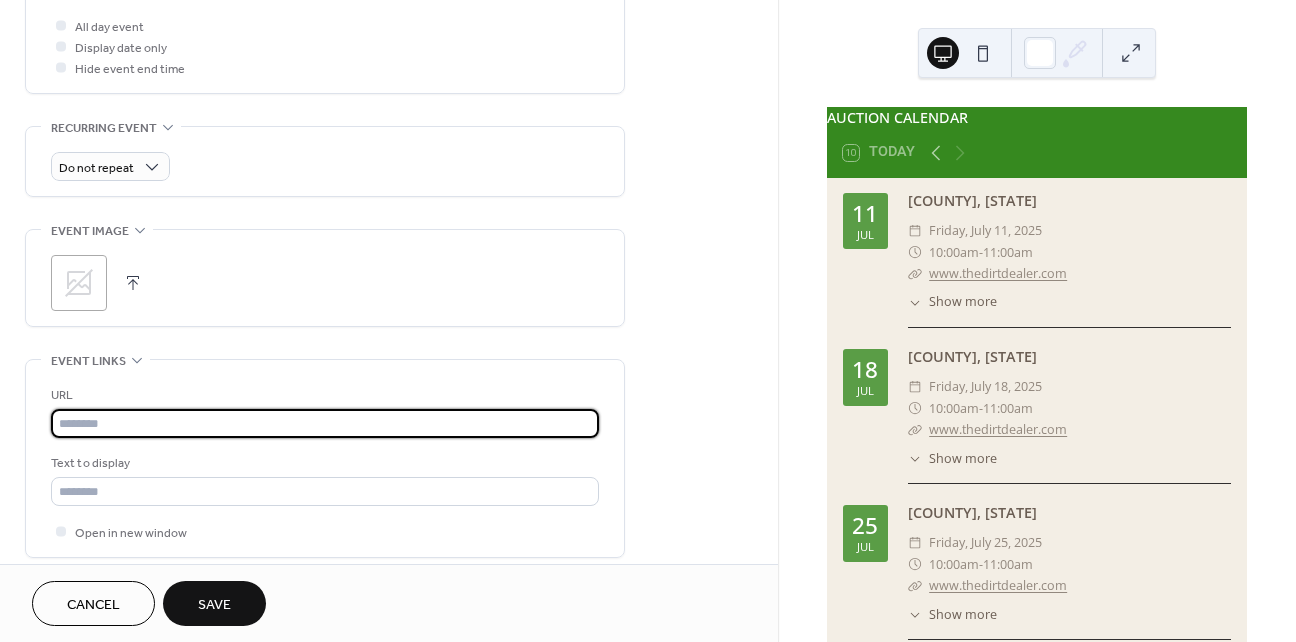paste on "**********" 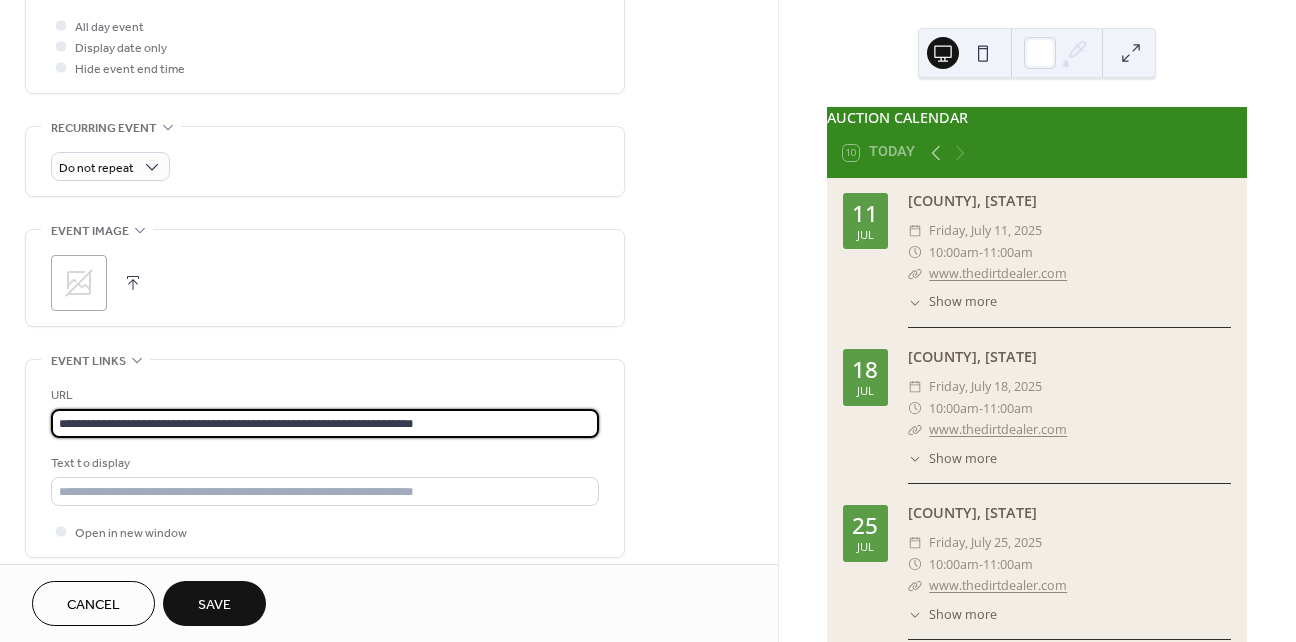 type on "**********" 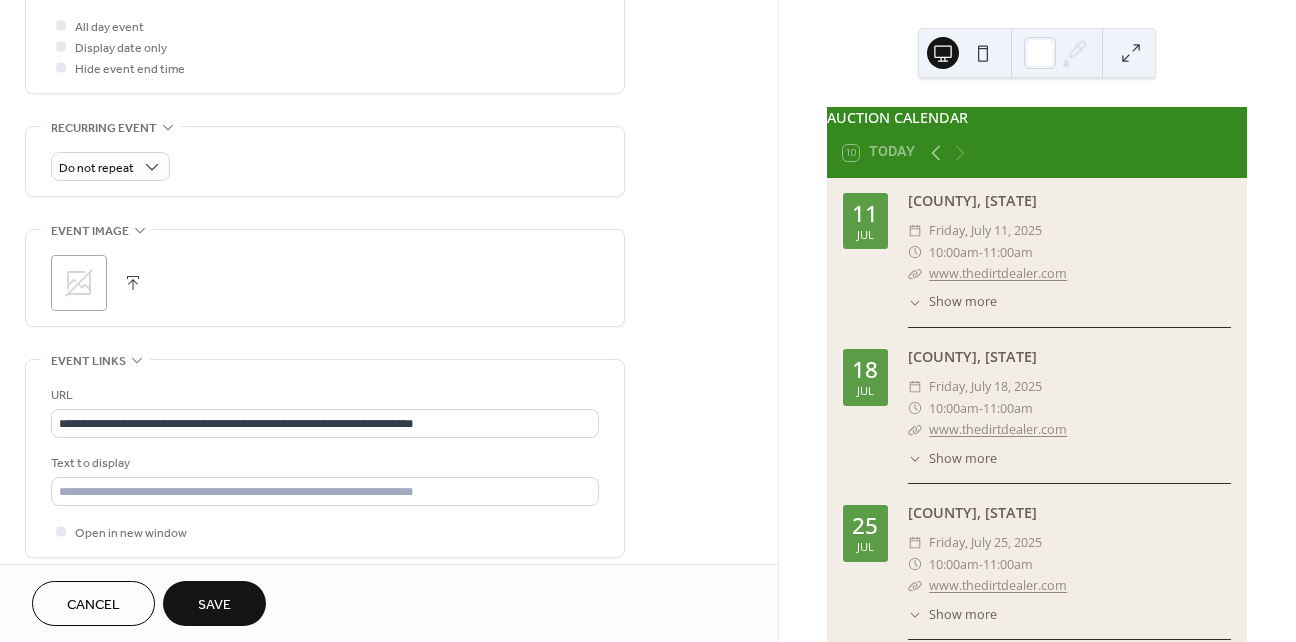 click on "Save" at bounding box center (214, 605) 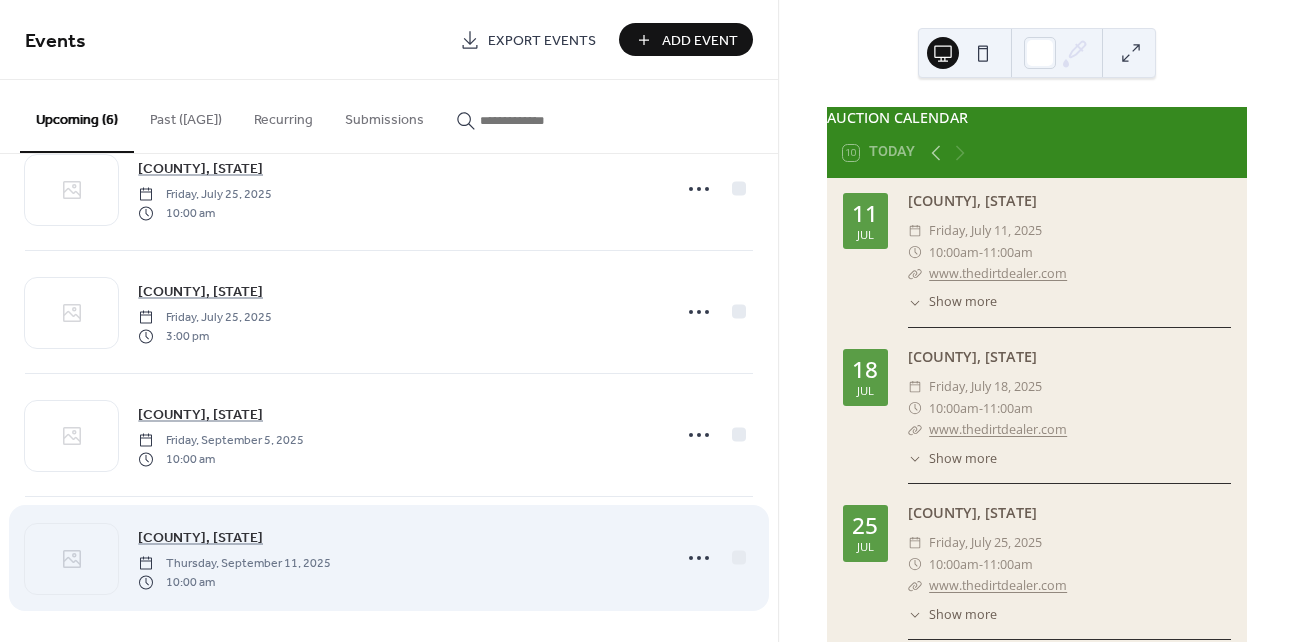 scroll, scrollTop: 309, scrollLeft: 0, axis: vertical 